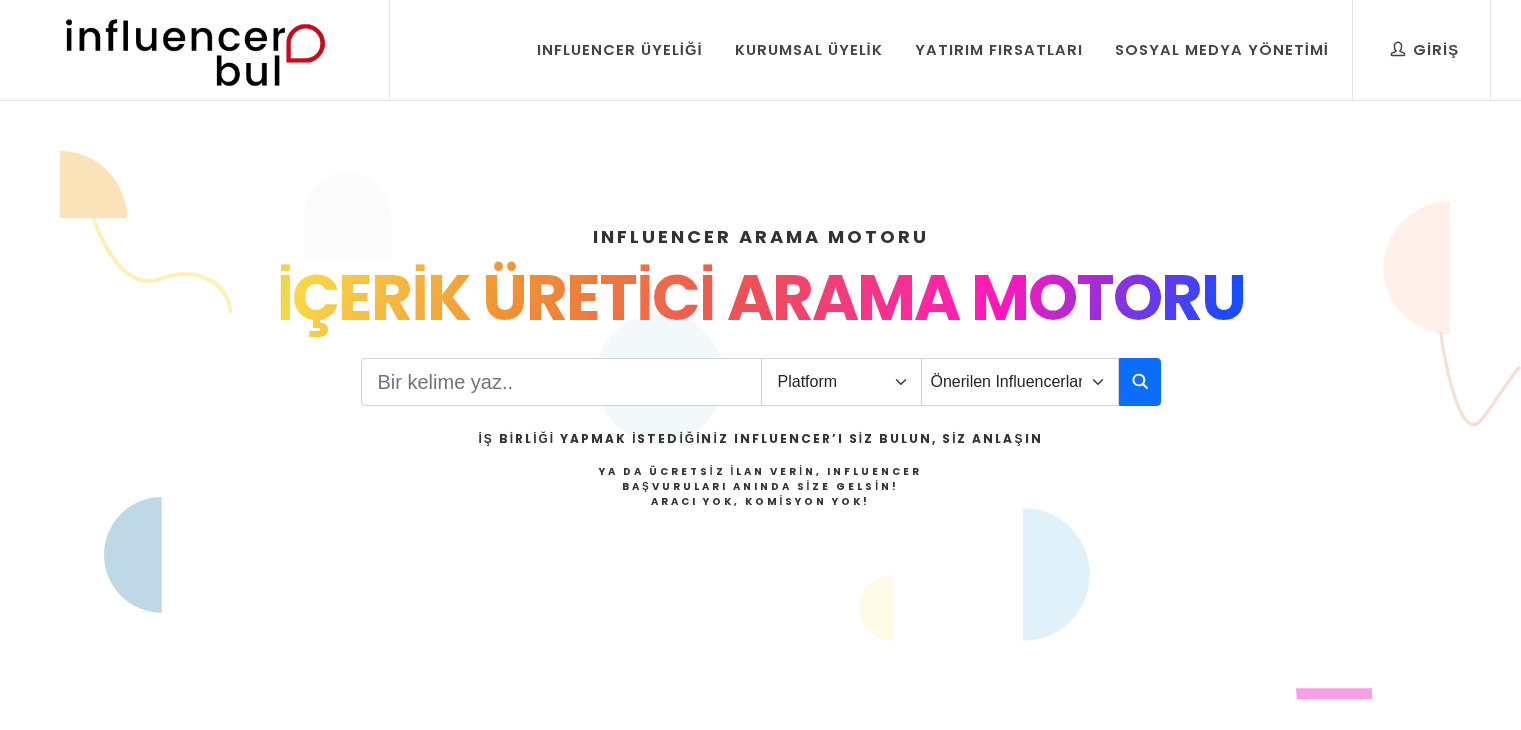 scroll, scrollTop: 0, scrollLeft: 0, axis: both 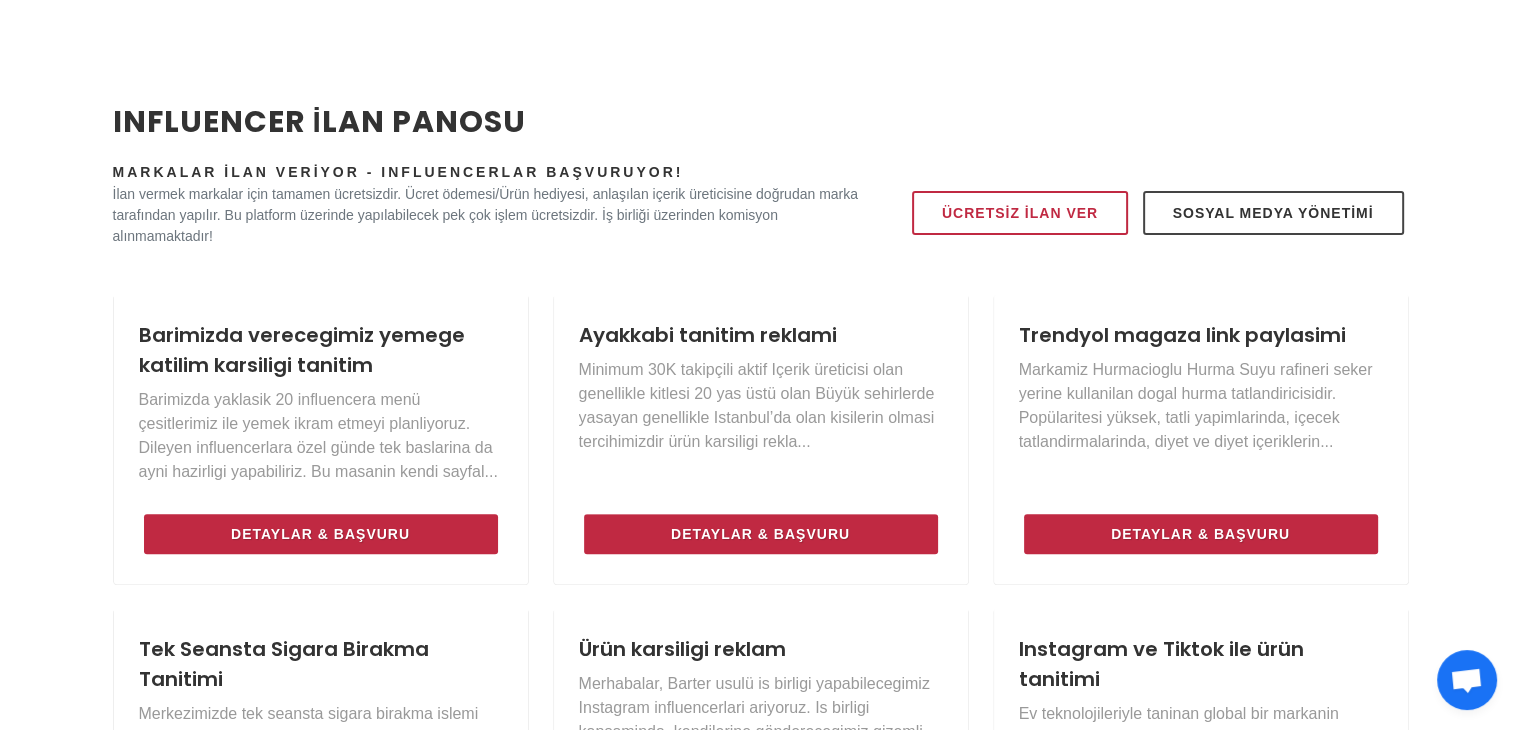 click on "Ücretsiz İlan Ver
Sosyal Medya Yönetimi" at bounding box center (1158, 216) 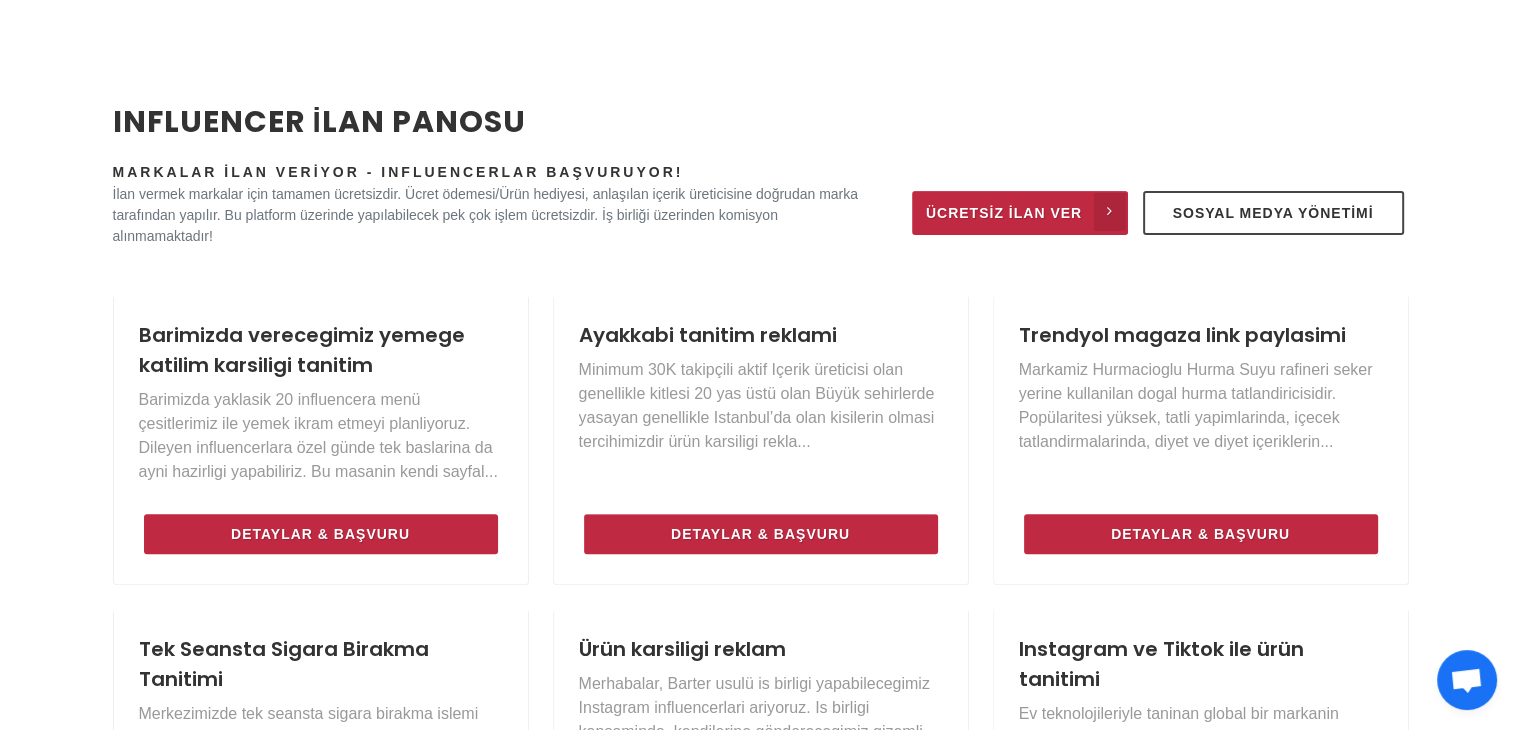 click on "Ücretsiz İlan Ver" at bounding box center [1020, 213] 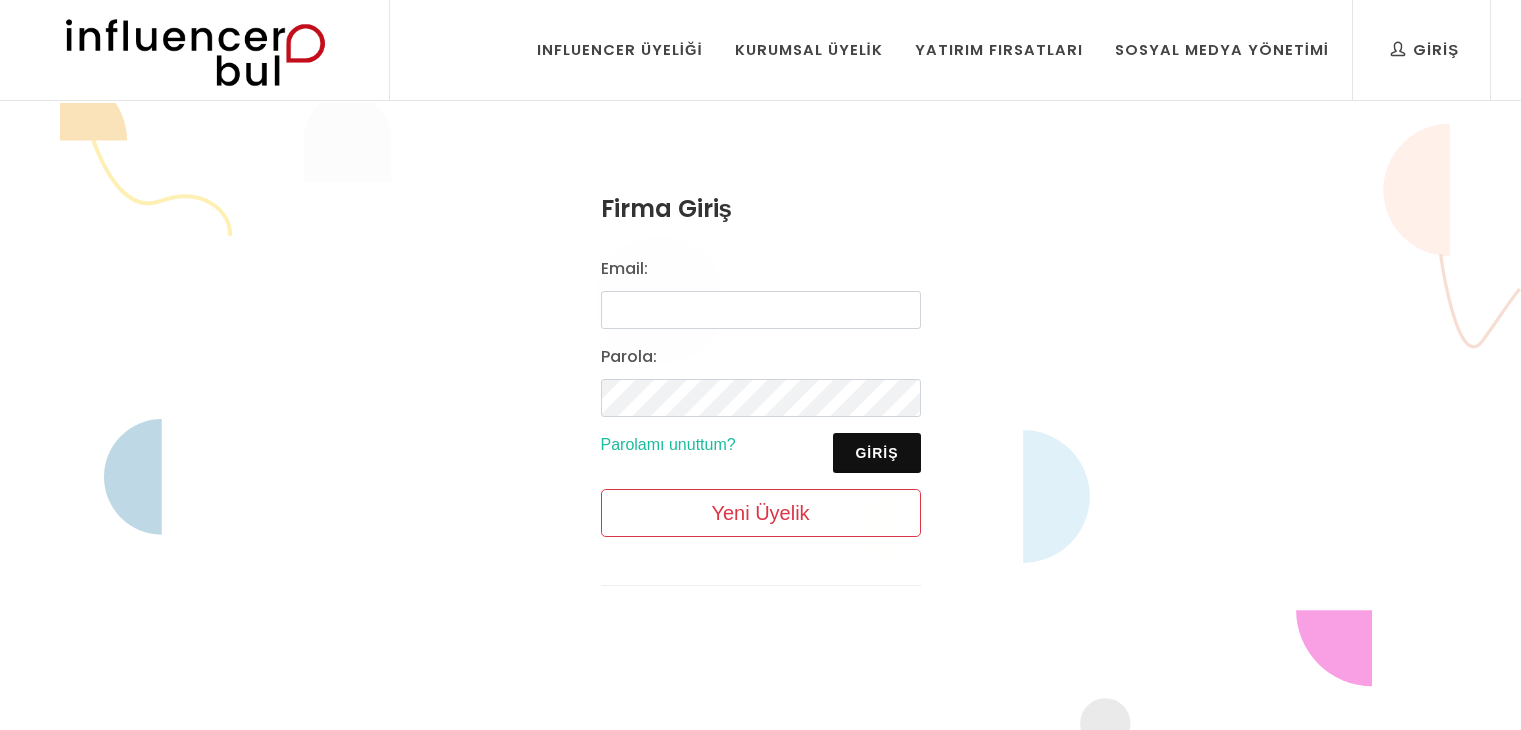 scroll, scrollTop: 0, scrollLeft: 0, axis: both 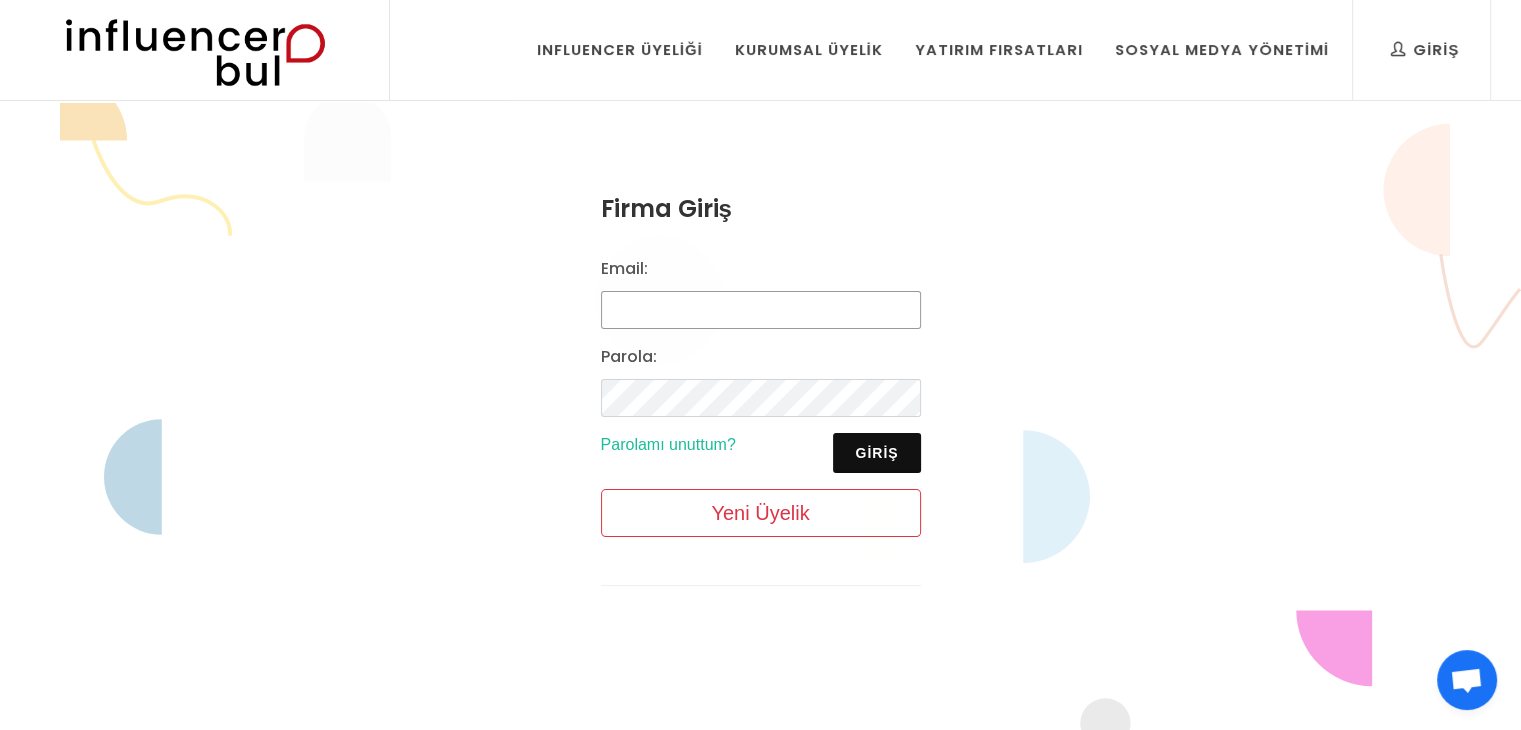 drag, startPoint x: 647, startPoint y: 309, endPoint x: 680, endPoint y: 365, distance: 65 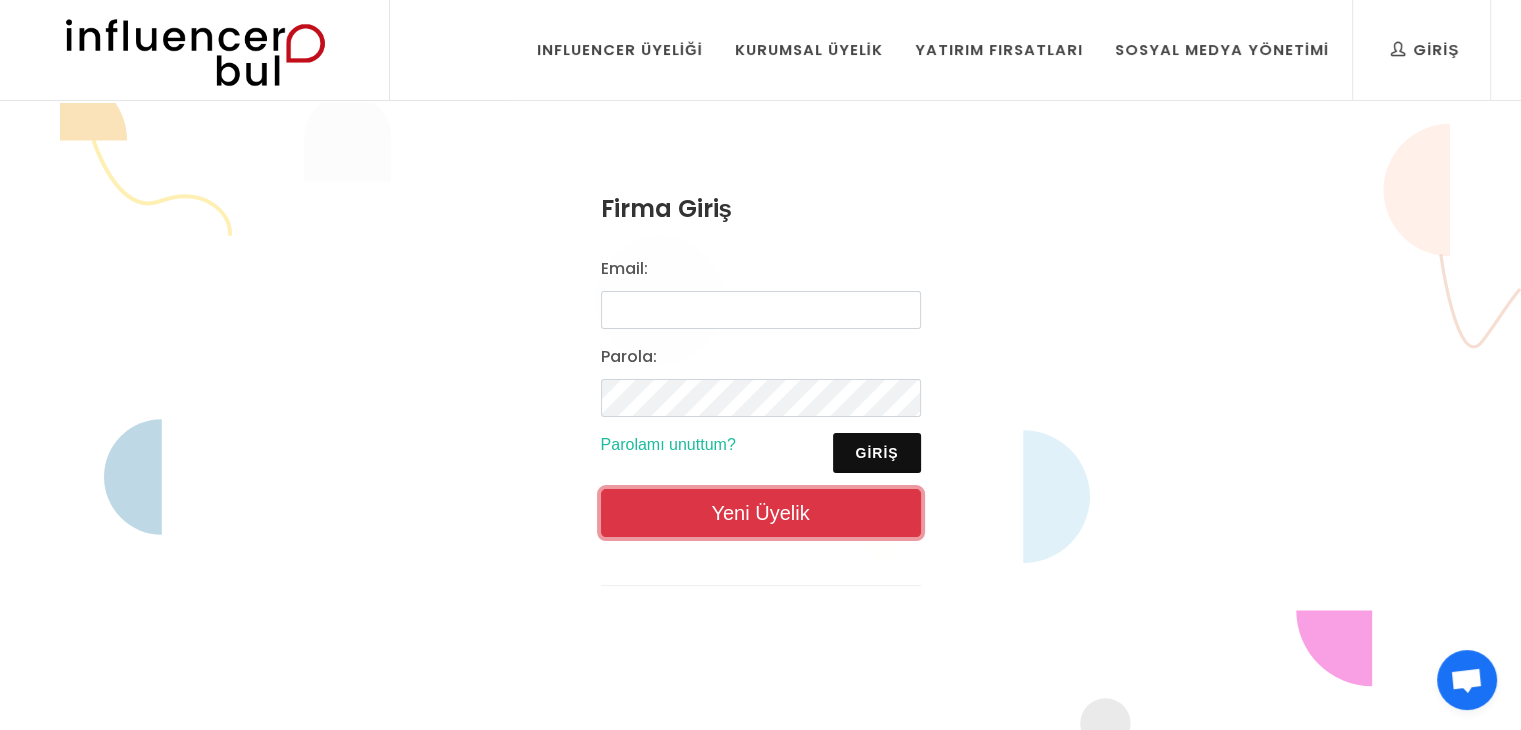 click on "Yeni Üyelik" at bounding box center [761, 513] 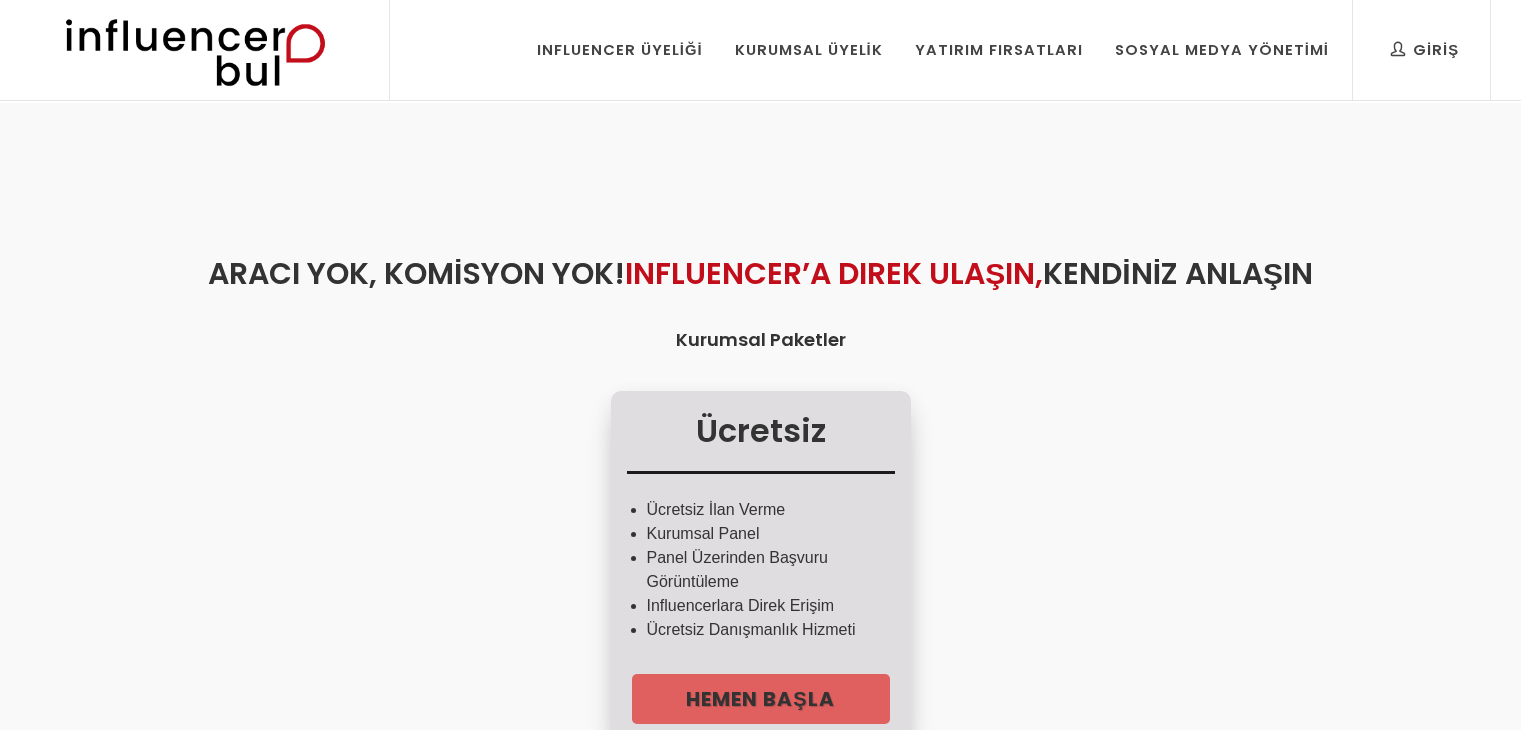 scroll, scrollTop: 0, scrollLeft: 0, axis: both 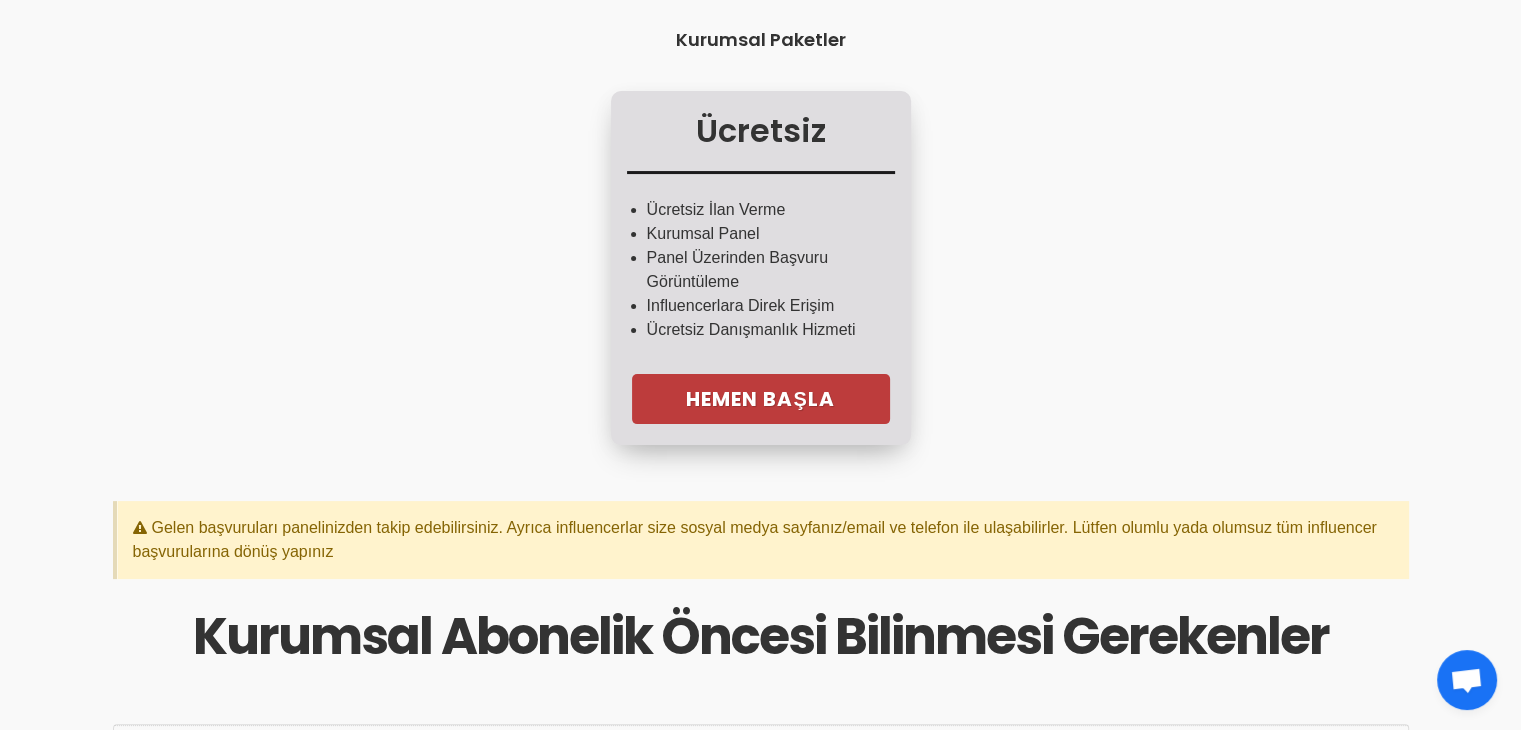 click on "Hemen Başla" at bounding box center (761, 399) 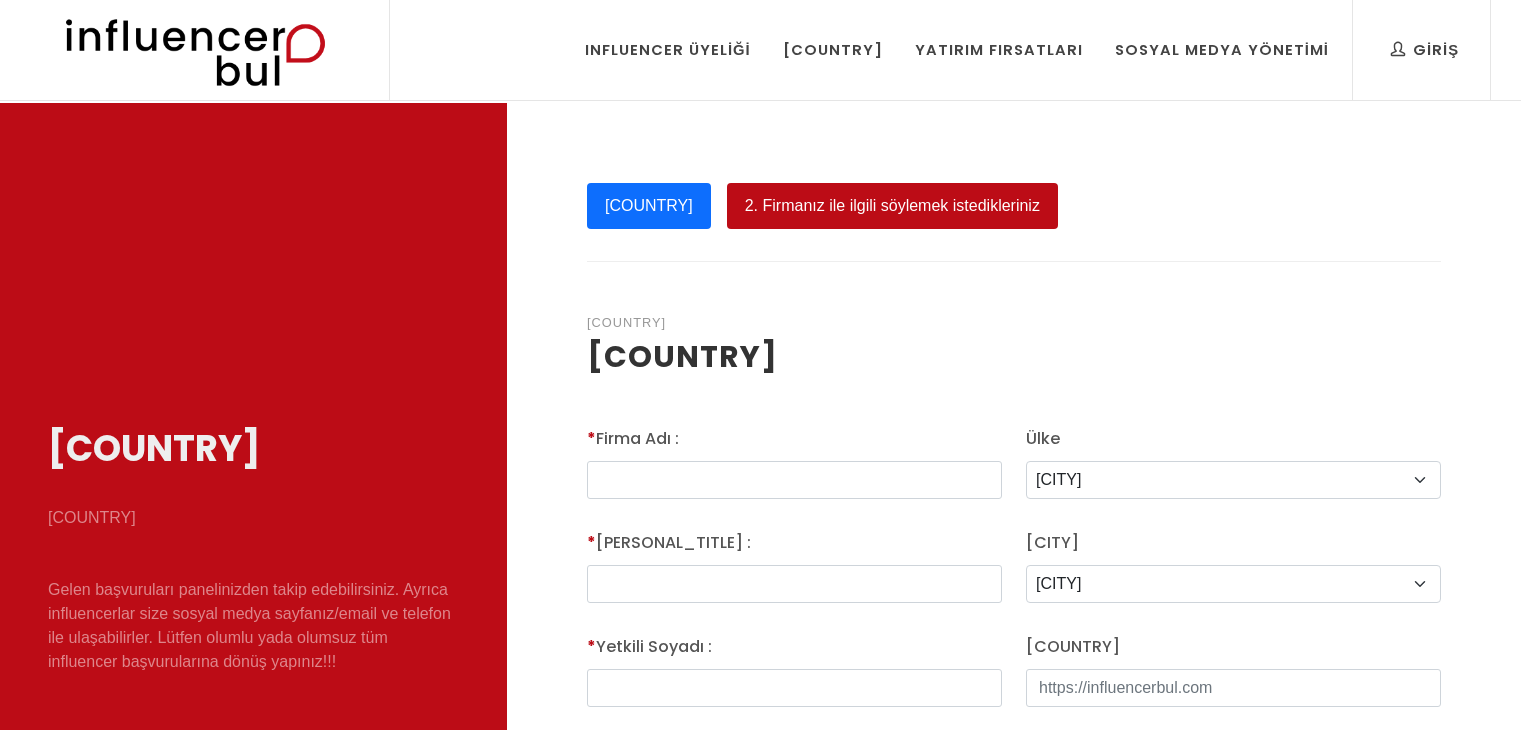 scroll, scrollTop: 0, scrollLeft: 0, axis: both 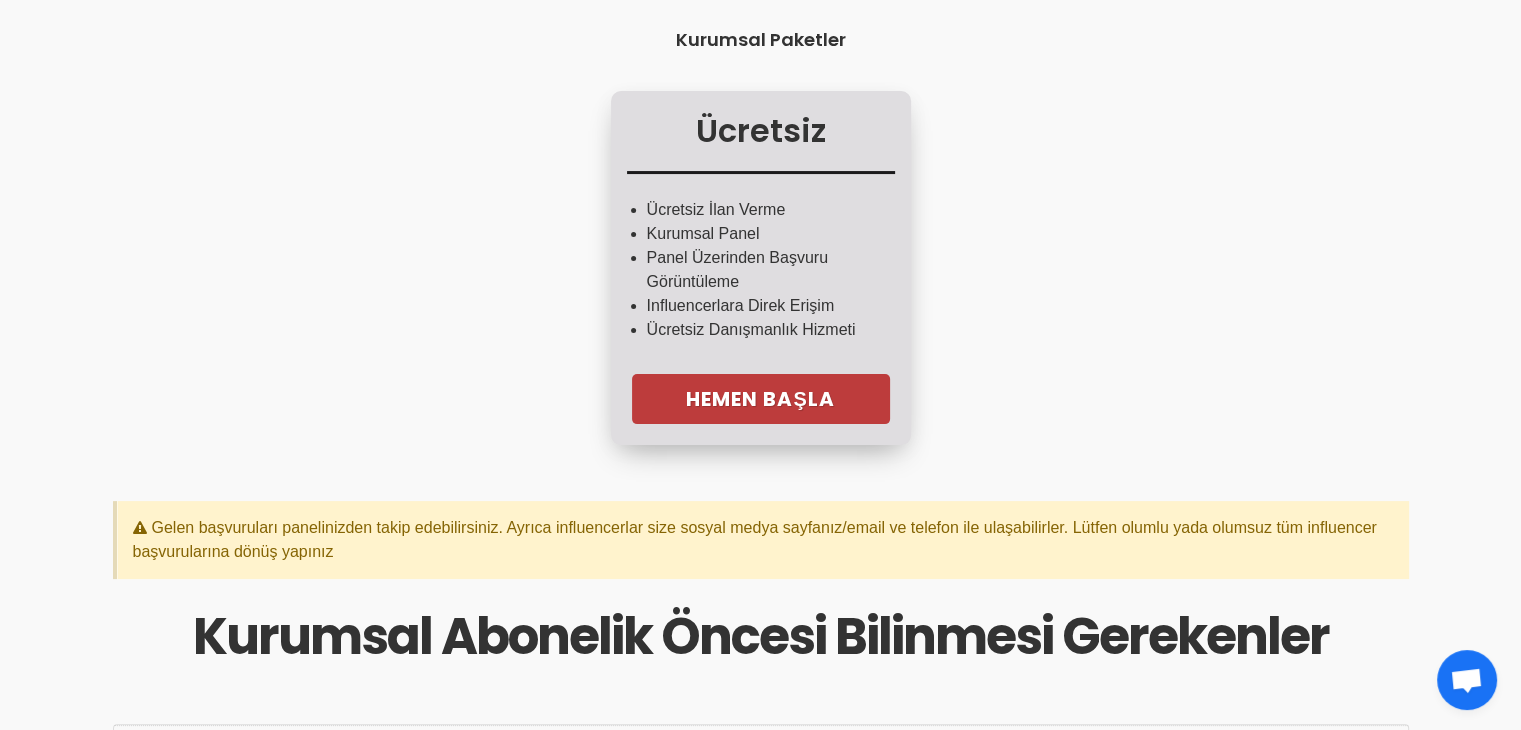 click on "Hemen Başla" at bounding box center (761, 399) 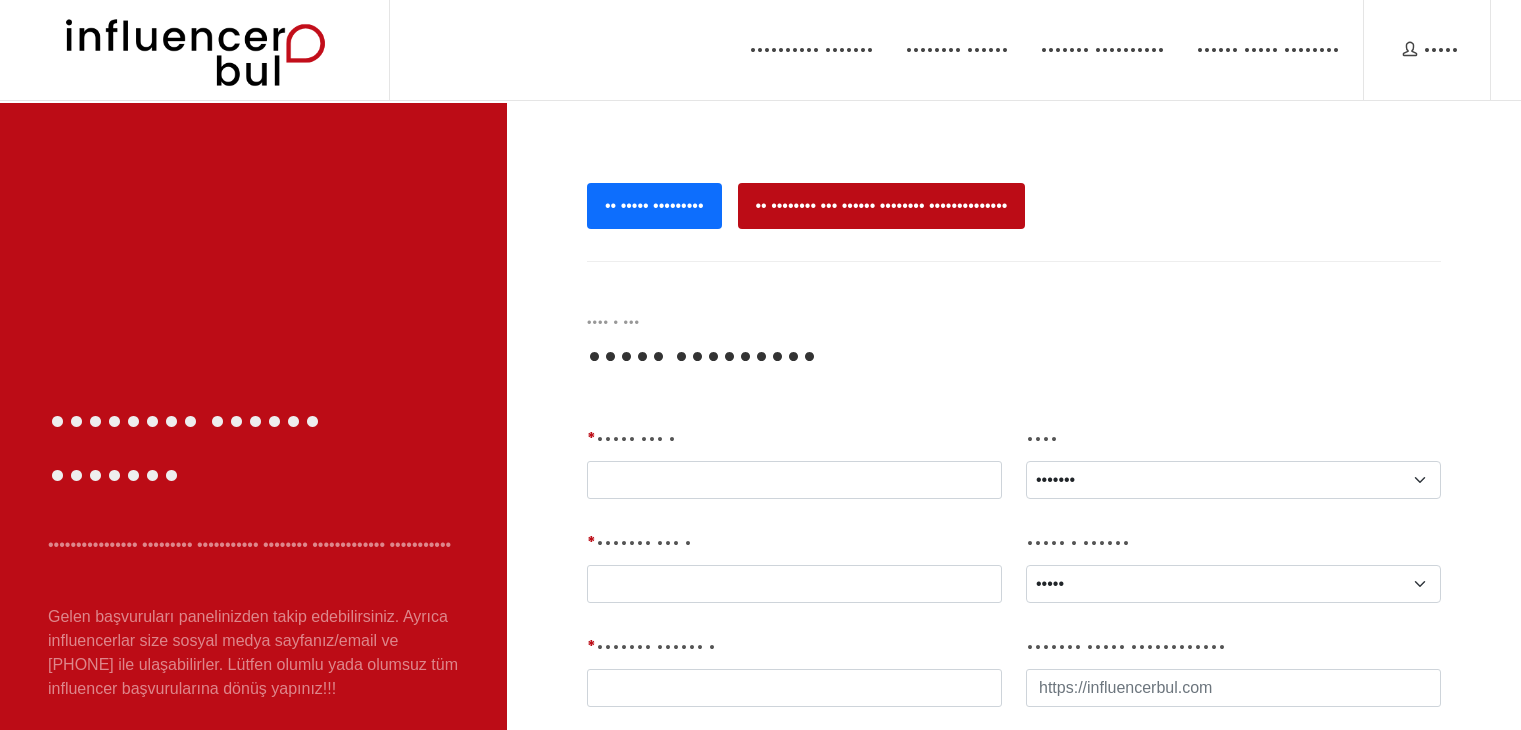 scroll, scrollTop: 0, scrollLeft: 0, axis: both 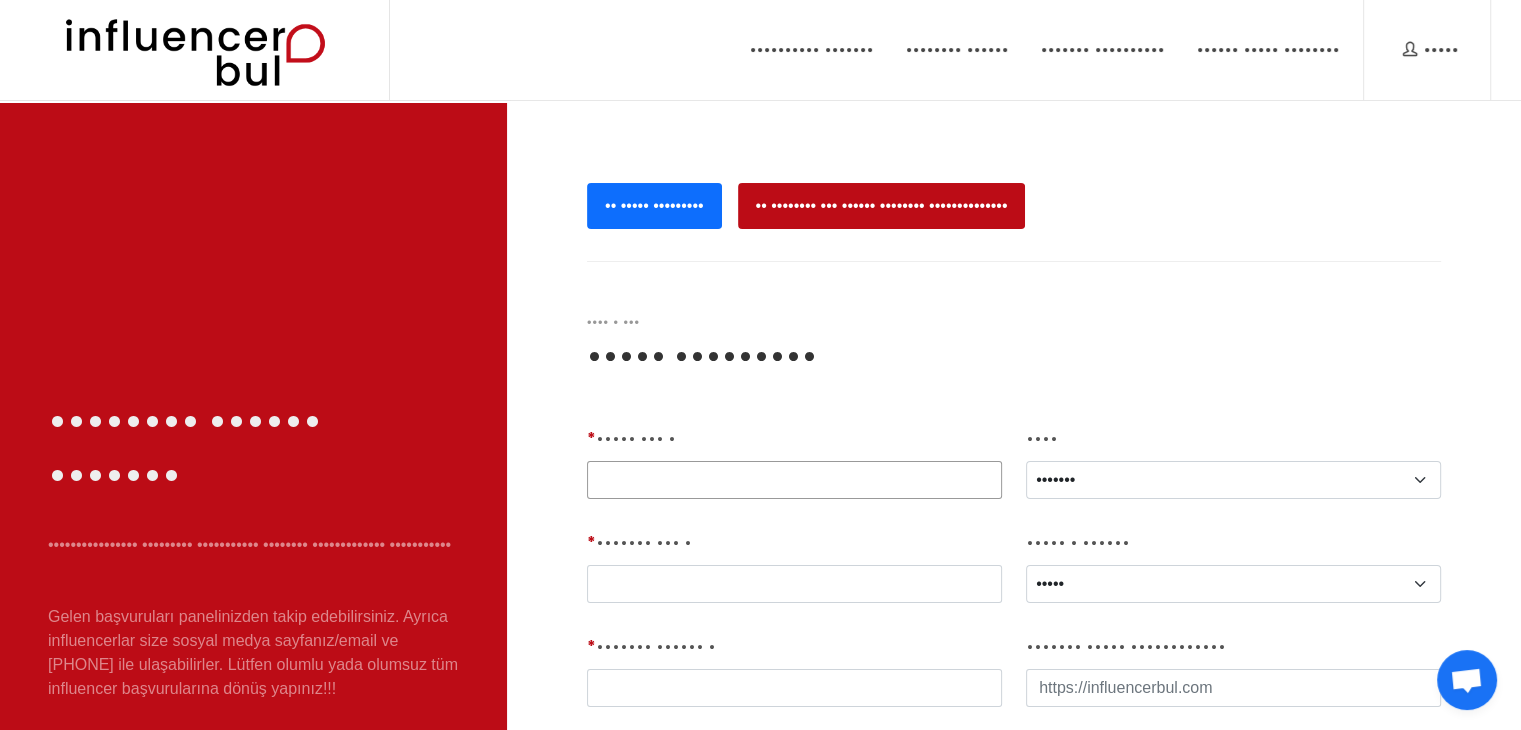 click on "•  ••••• ••• •" at bounding box center [794, 480] 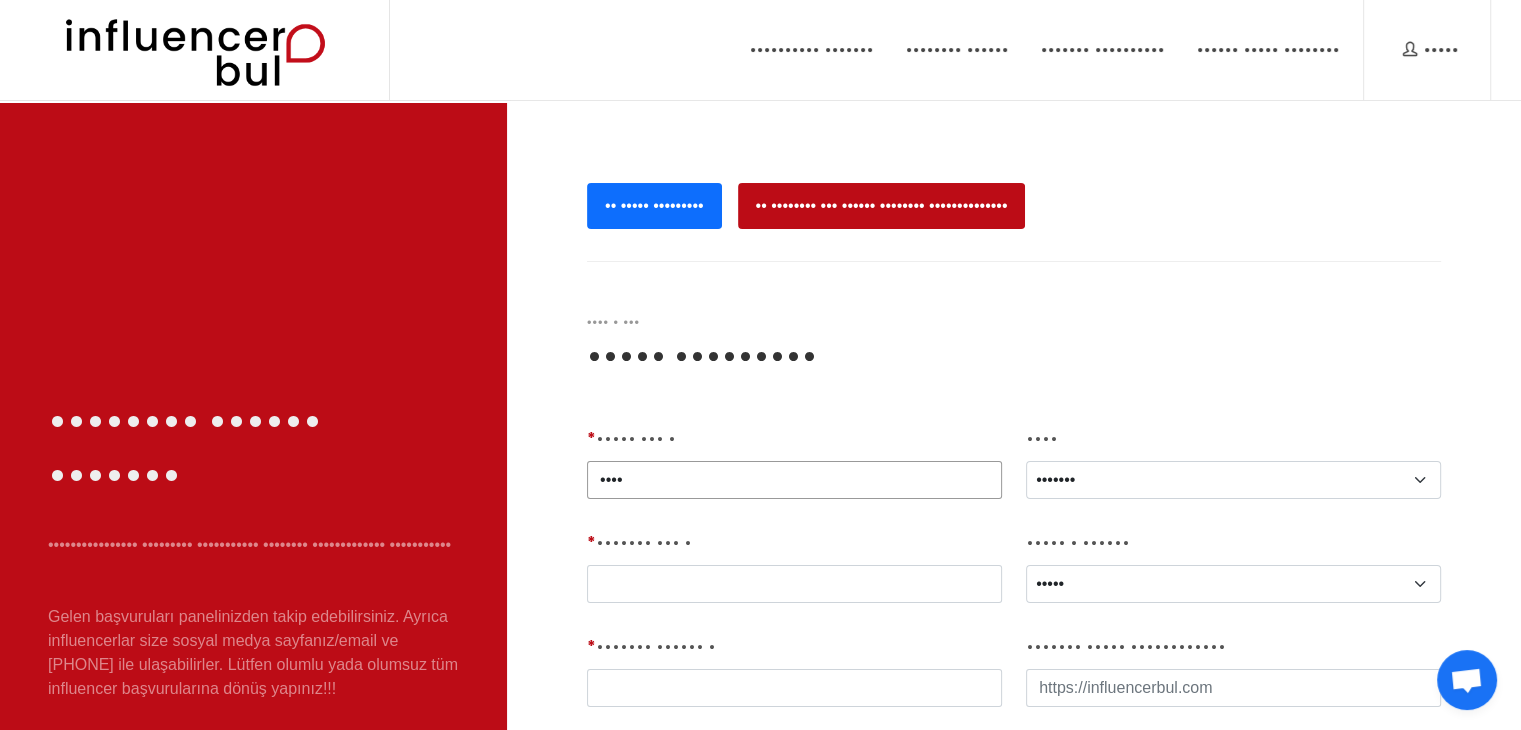 type on "••••" 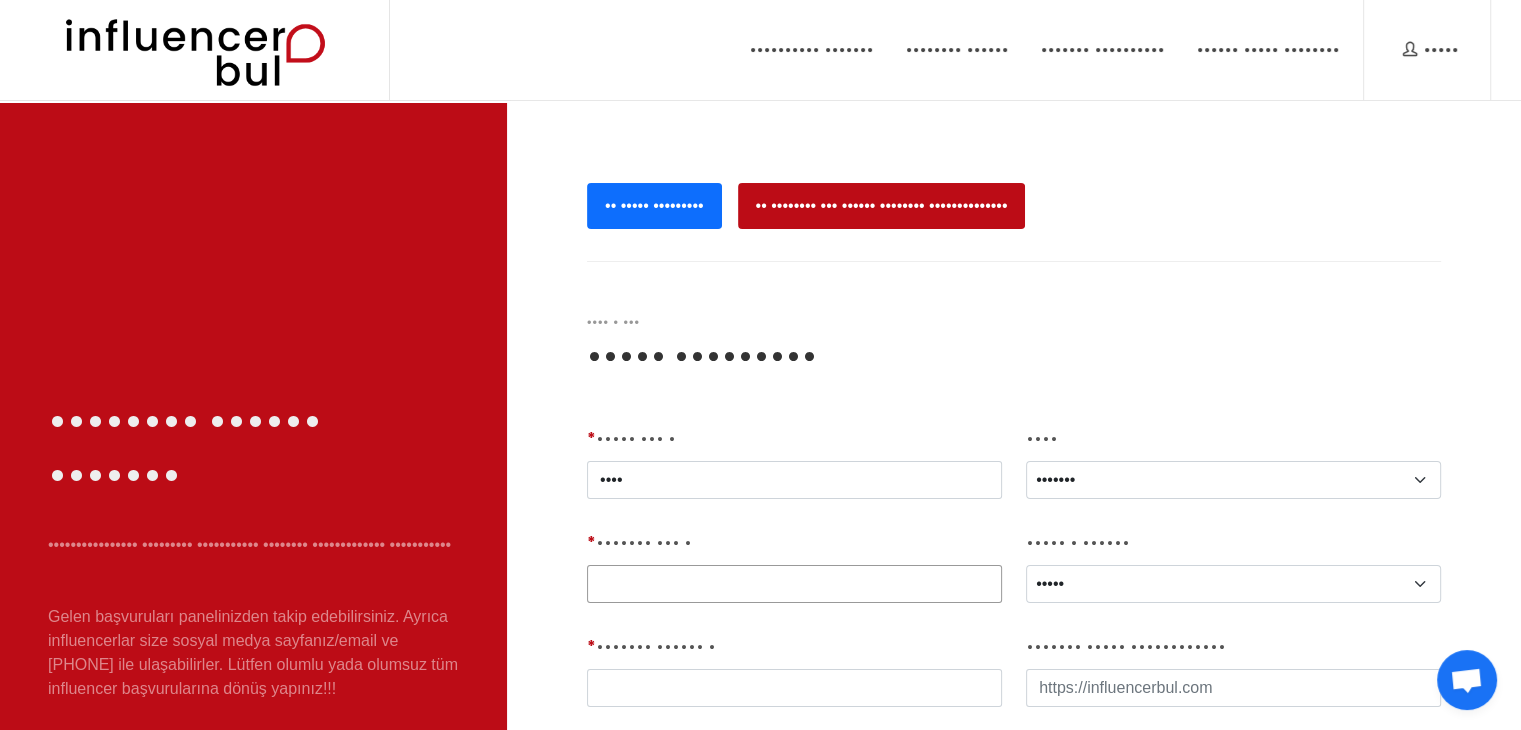 click at bounding box center [794, 584] 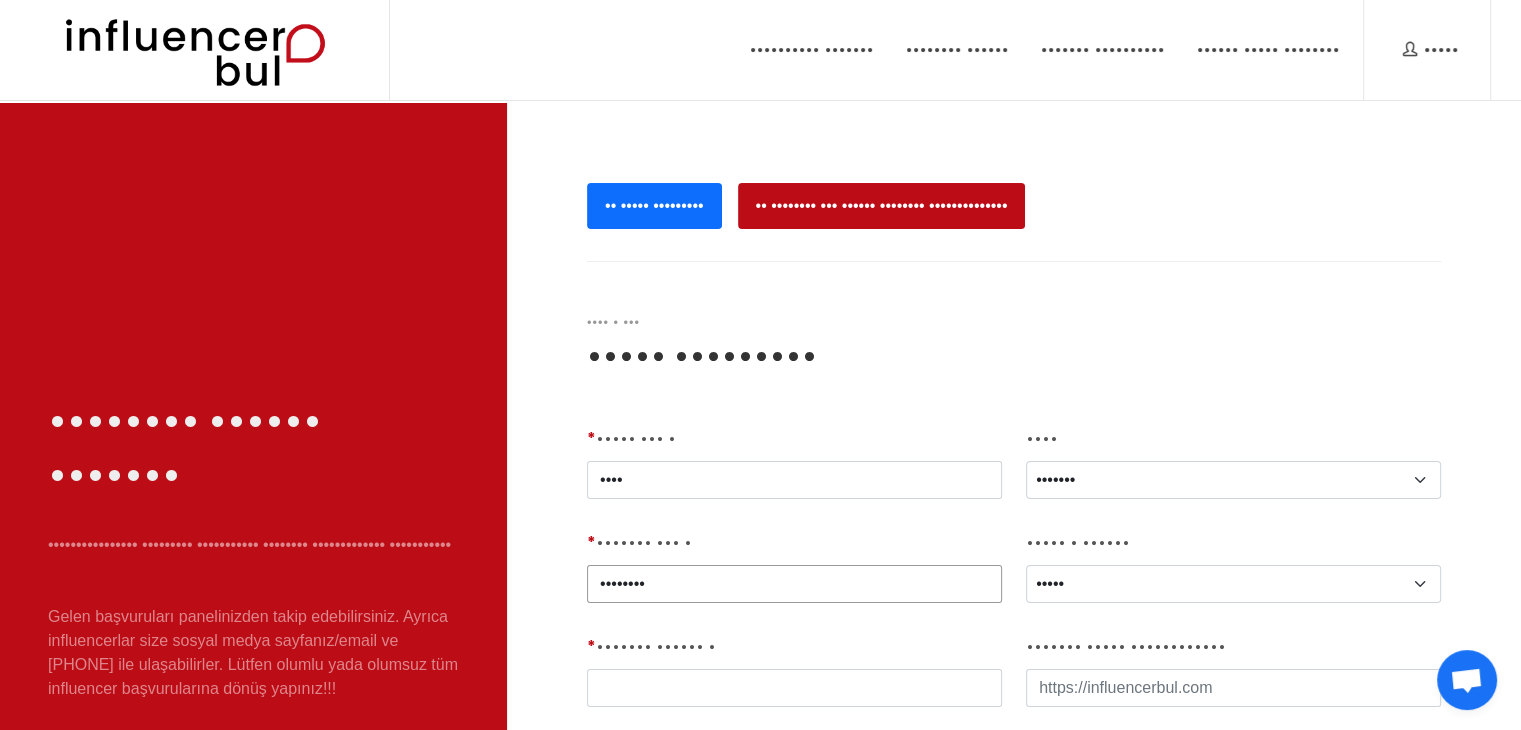 type on "••••••••" 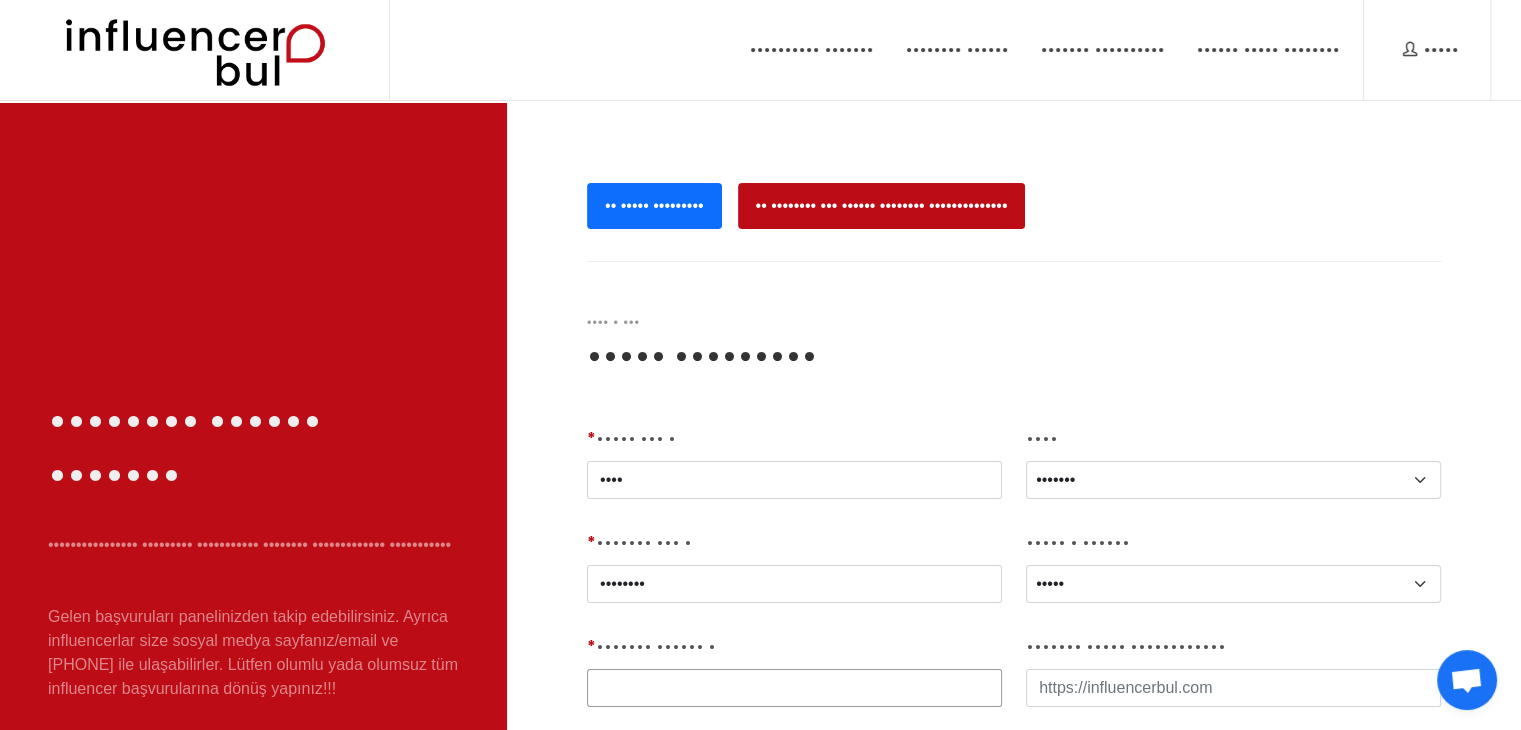 click on "•  ••••••• ••• •" at bounding box center (794, 688) 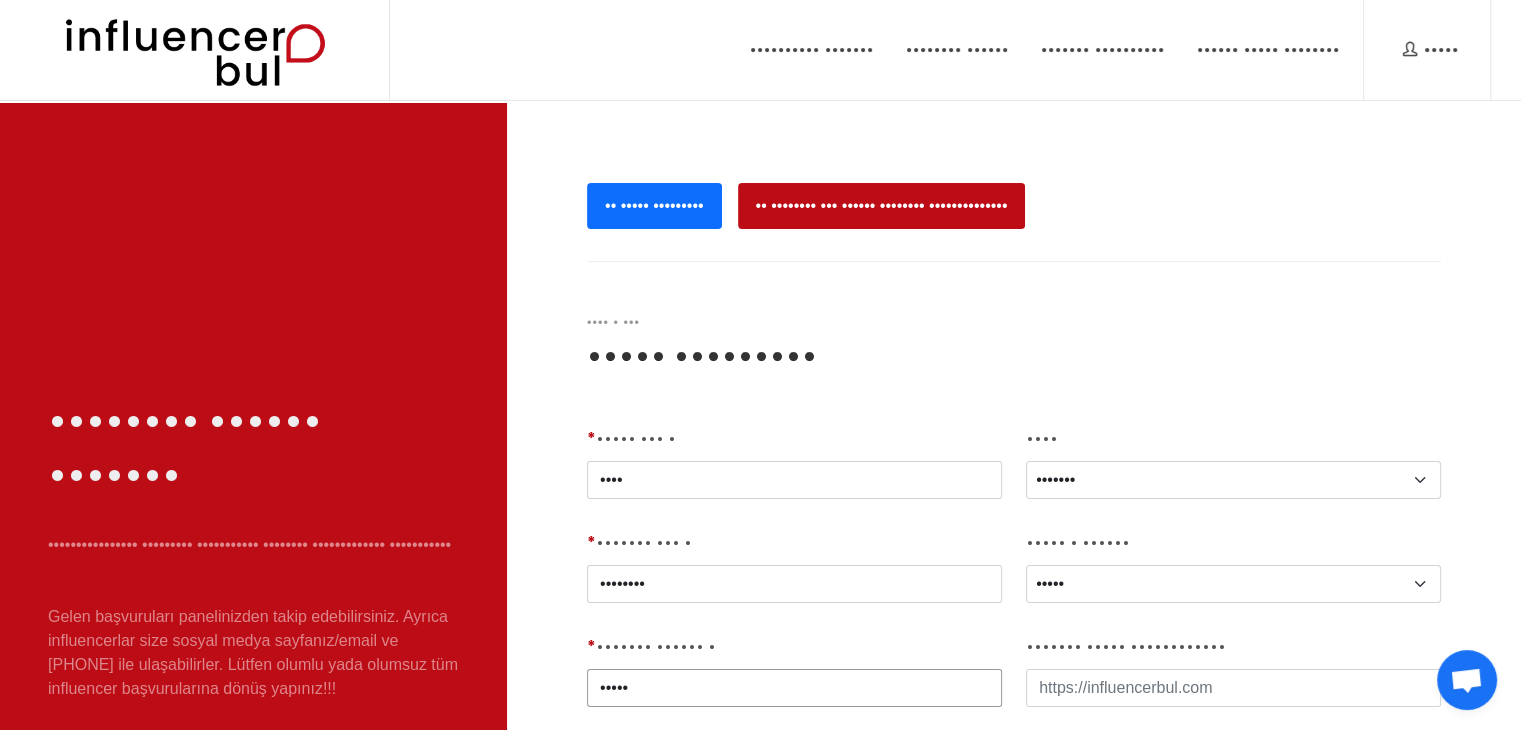 type on "•••••" 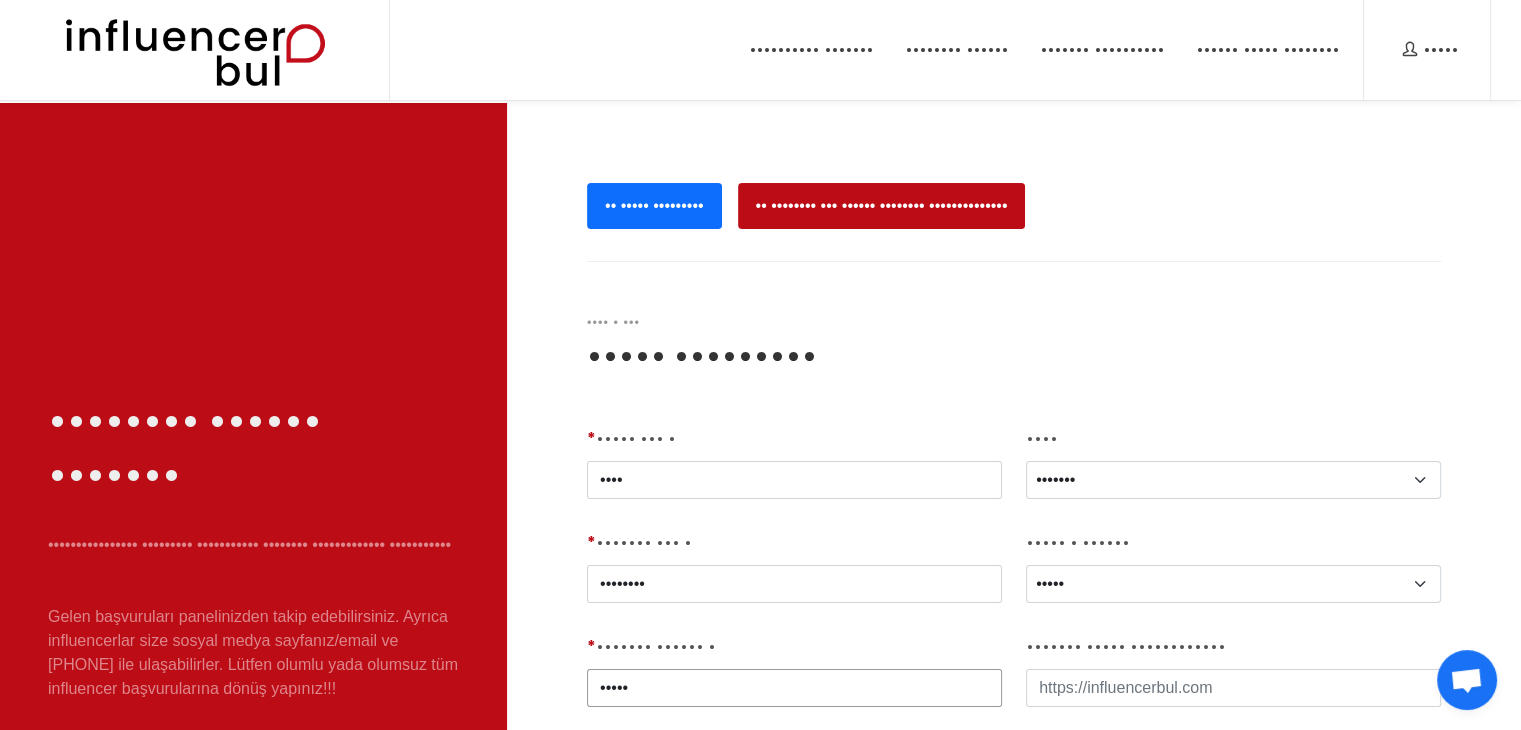 scroll, scrollTop: 200, scrollLeft: 0, axis: vertical 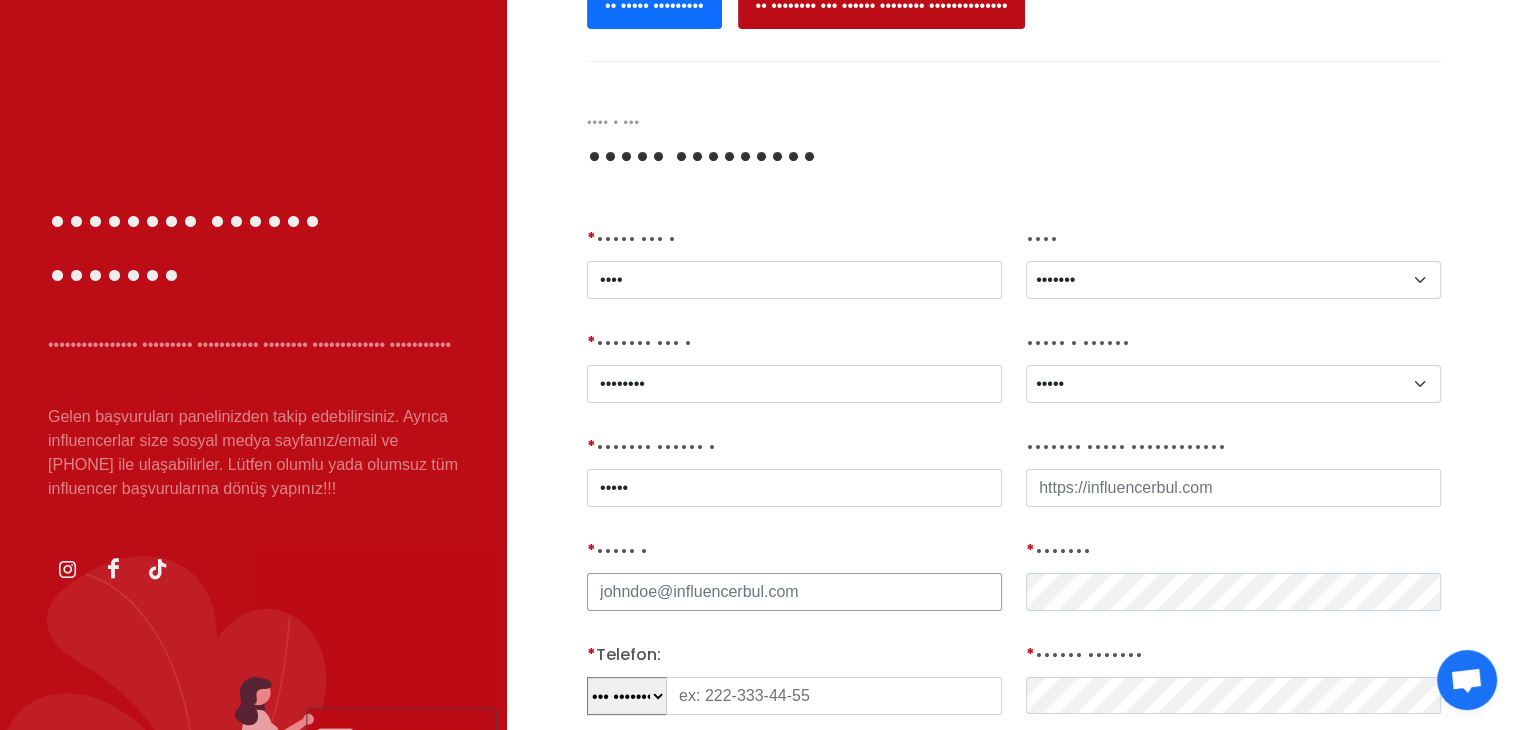 click on "•  ••••• •" at bounding box center (794, 592) 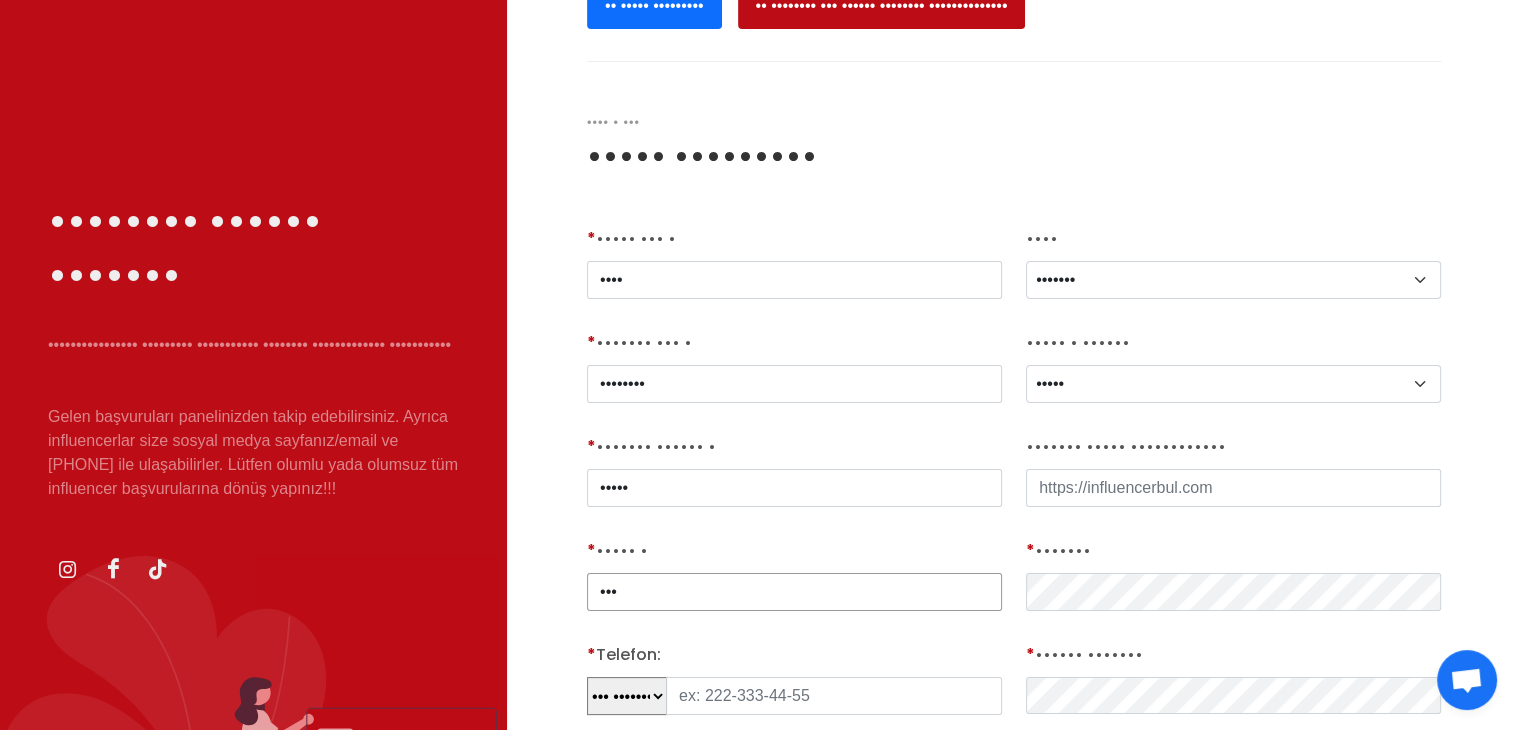 type on "•••••••••••••••••••••••••" 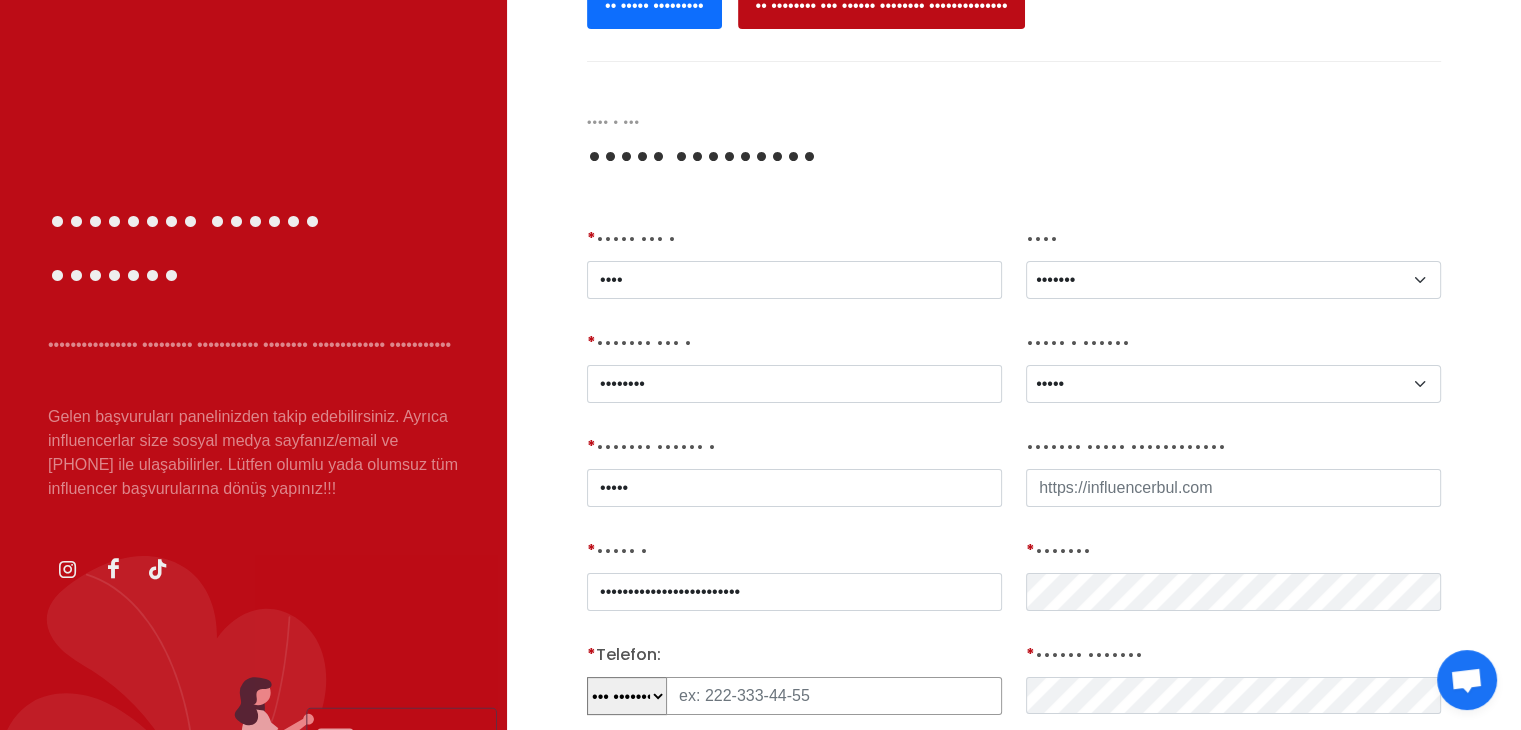 type on "•••• ••• •• ••" 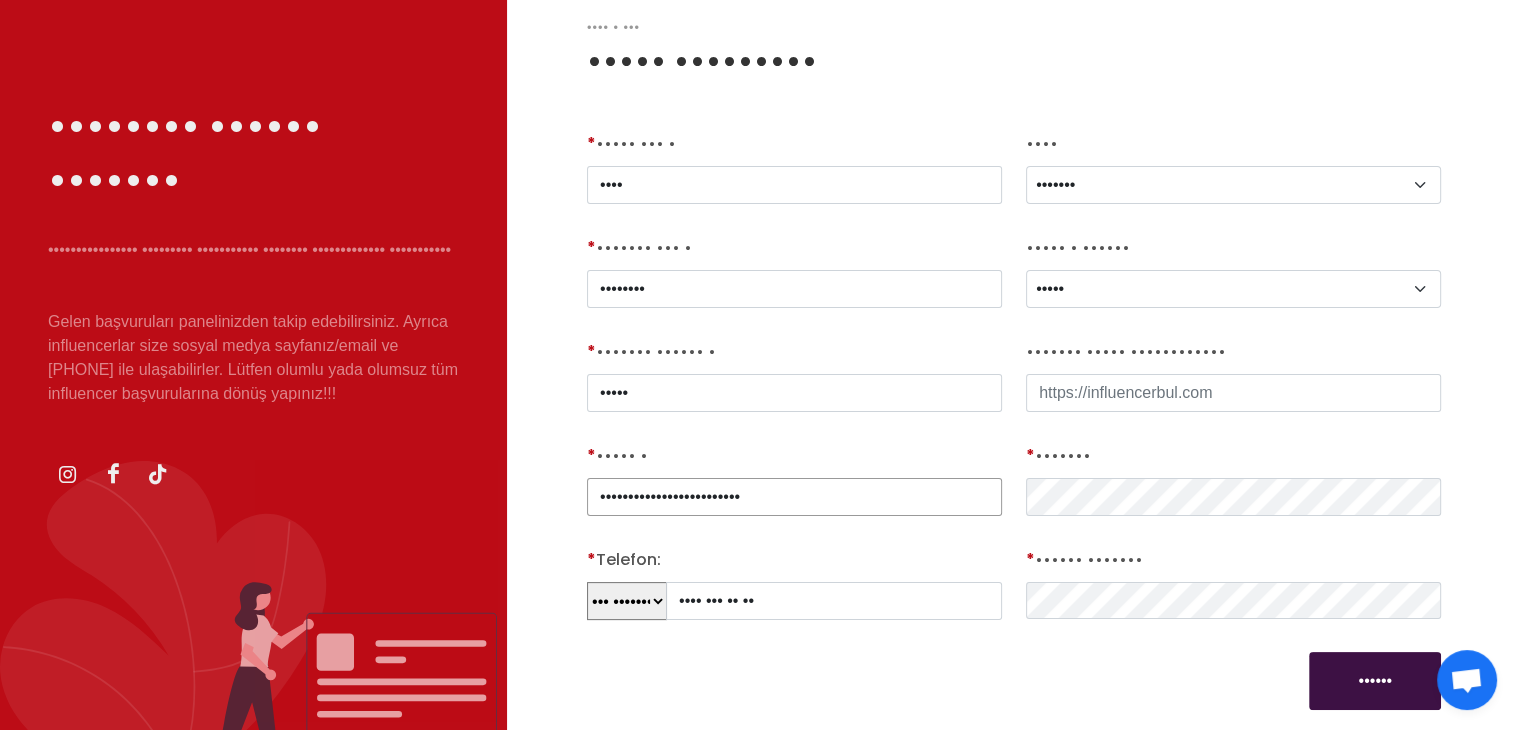 scroll, scrollTop: 300, scrollLeft: 0, axis: vertical 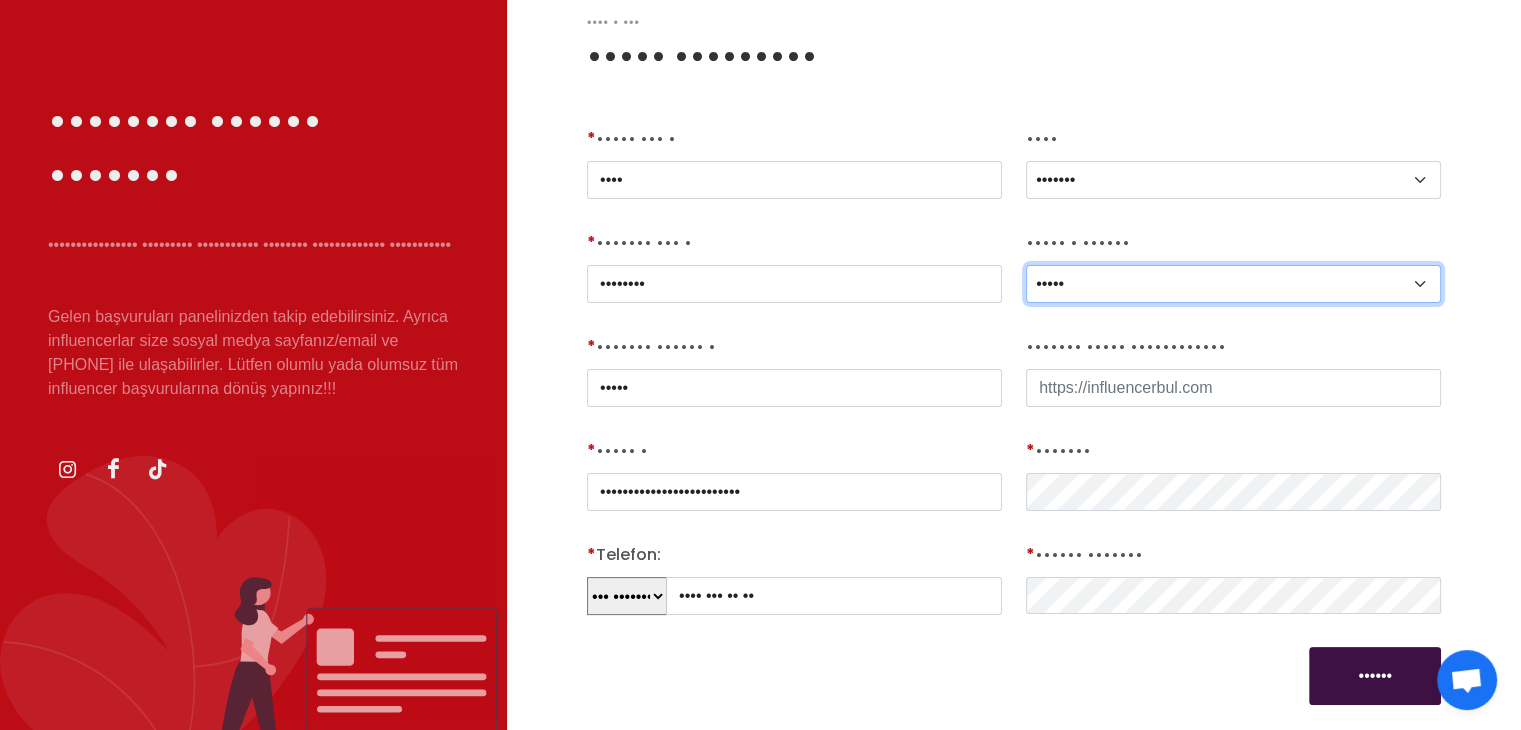 click on "•••••
••••••••
•••••
••••
•••••••
••••••
••••••
•••••••
•••••••
••••••
•••••
•••••••••
••••••
••••••
•••••••
•••••••
••••••
••••••
••••
••••••
•••••
•••••••••
•••••••
•••••
•••••••
••••••••••
•••••
••••••
••••••
••••••••
•••••••
•••••••••
•••••••••
•••••••
•••••••••
•••••••
•••••
••••
•••••
•••••••
••••••••
•••••
••••••••••••• •••••••" at bounding box center [1233, 284] 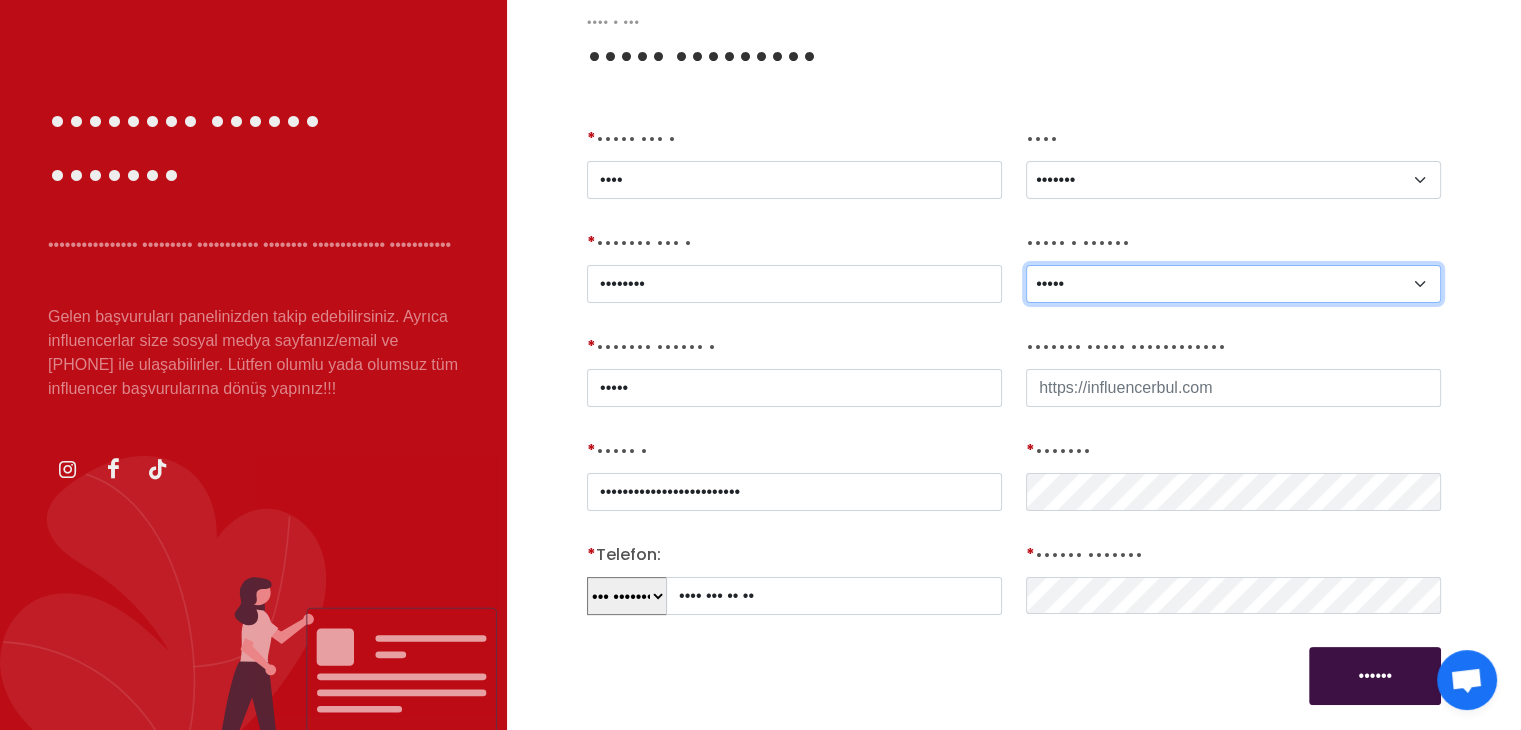 select on "••••" 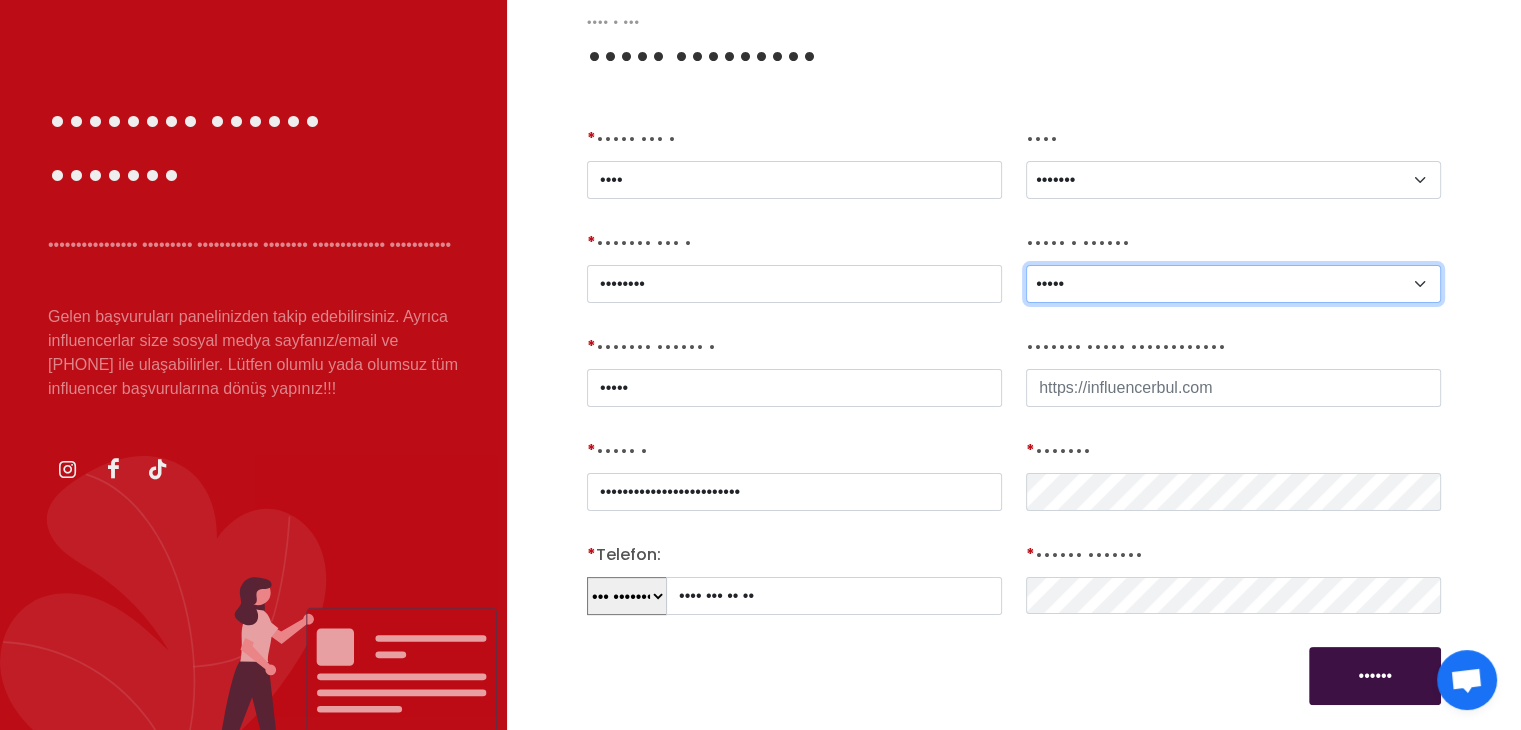 click on "•••••
••••••••
•••••
••••
•••••••
••••••
••••••
•••••••
•••••••
••••••
•••••
•••••••••
••••••
••••••
•••••••
•••••••
••••••
••••••
••••
••••••
•••••
•••••••••
•••••••
•••••
•••••••
••••••••••
•••••
••••••
••••••
••••••••
•••••••
•••••••••
•••••••••
•••••••
•••••••••
•••••••
•••••
••••
•••••
•••••••
••••••••
•••••
••••••••••••• •••••••" at bounding box center (1233, 284) 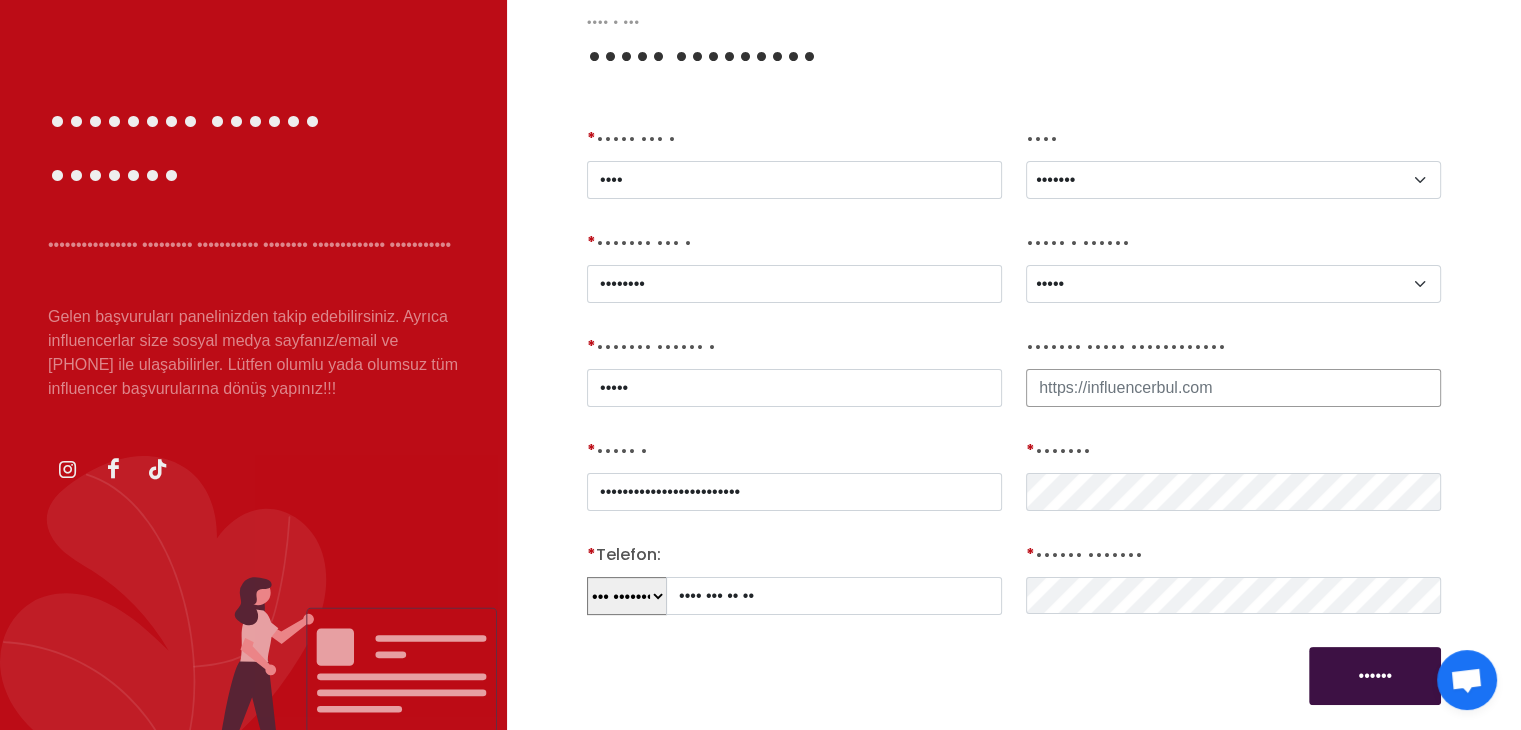 click on "••••••• ••••• ••••••••••••" at bounding box center [1233, 388] 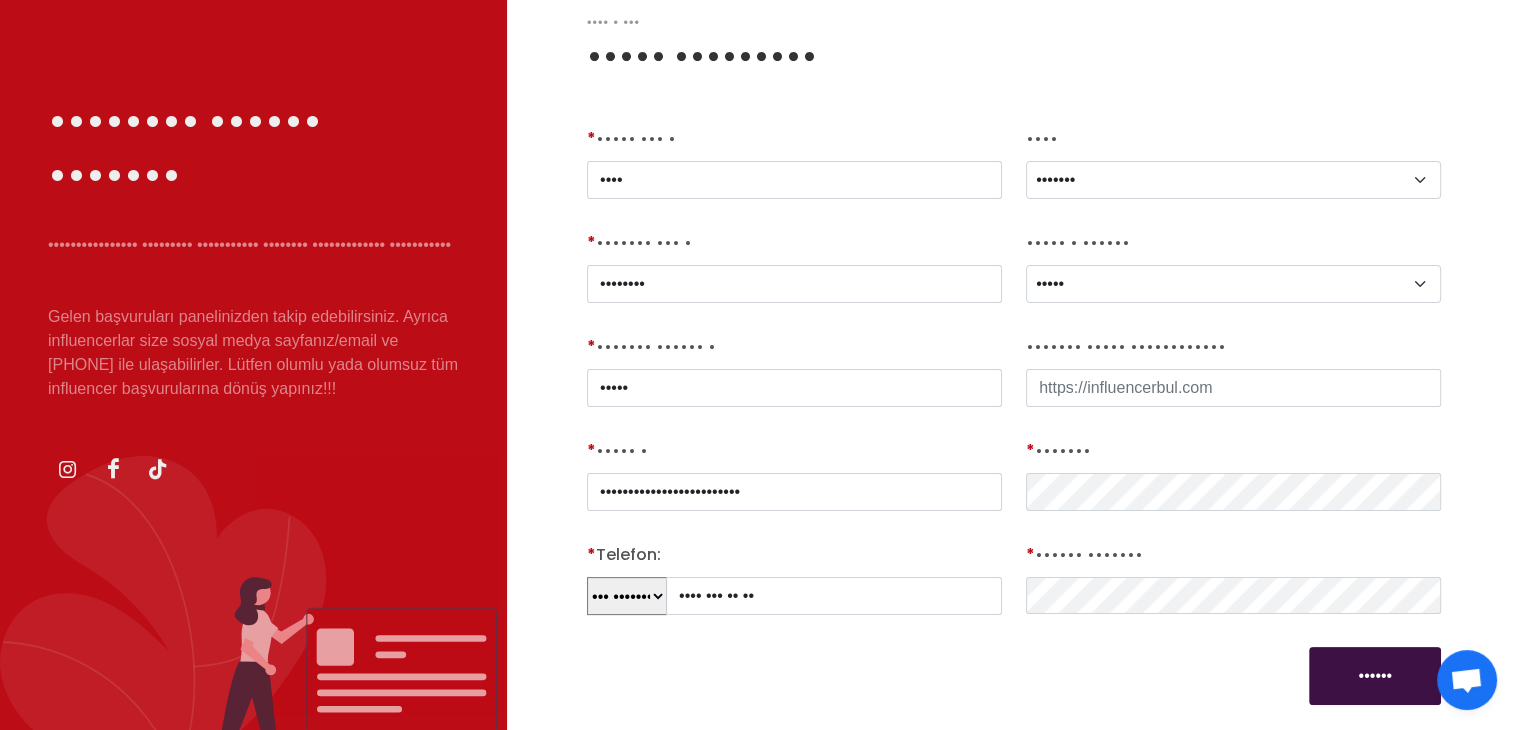 click on "* Parola Tekrar:" at bounding box center (794, 163) 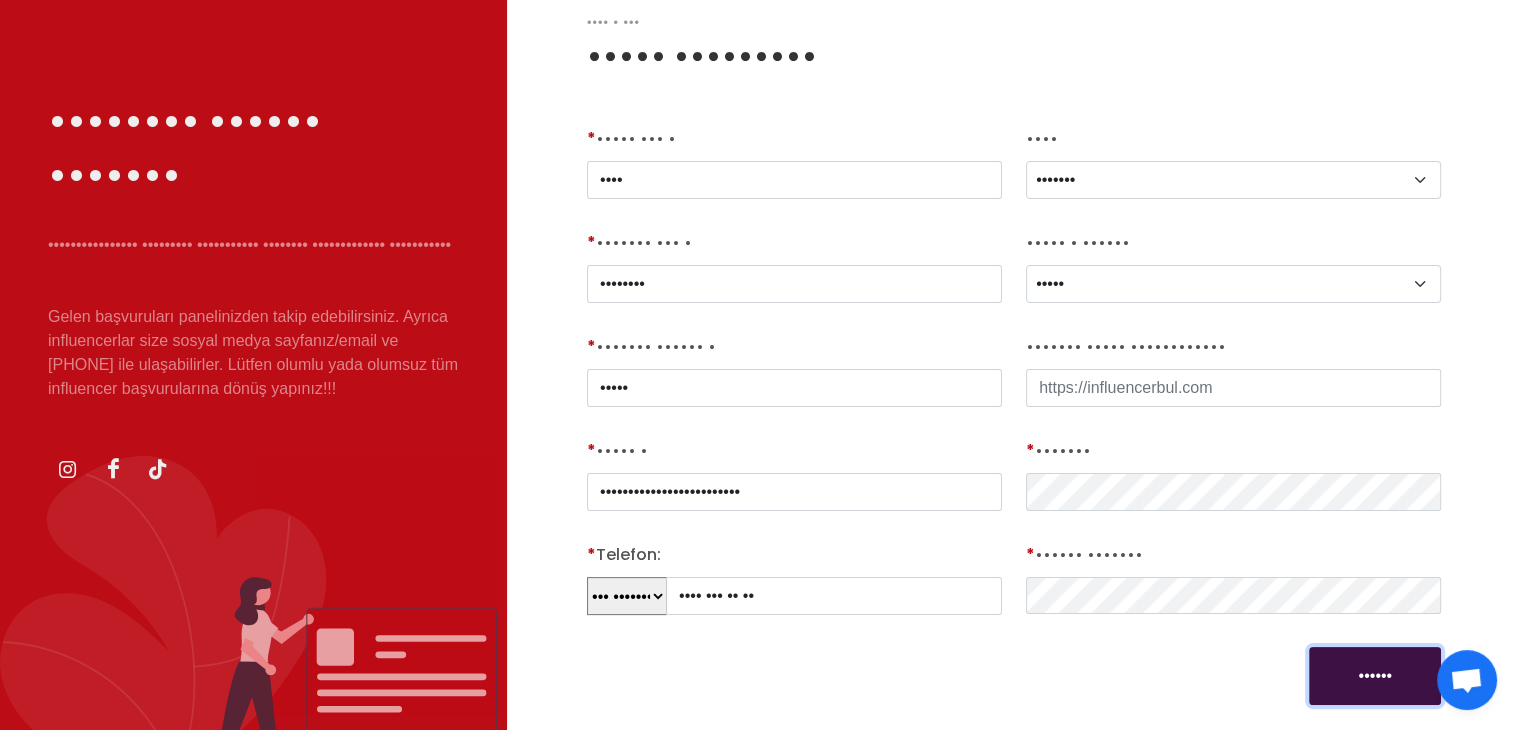 click on "••••••" at bounding box center (1375, 676) 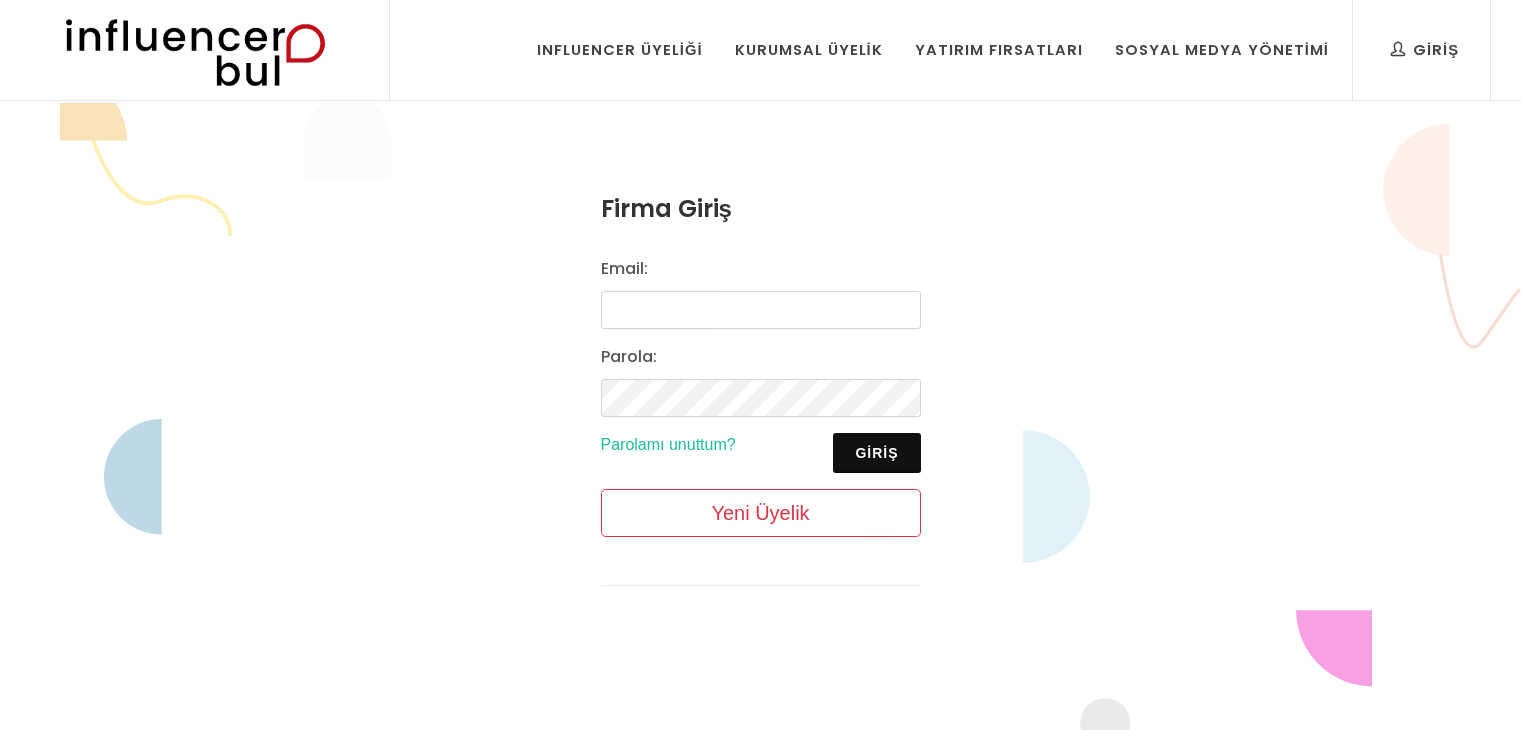 scroll, scrollTop: 0, scrollLeft: 0, axis: both 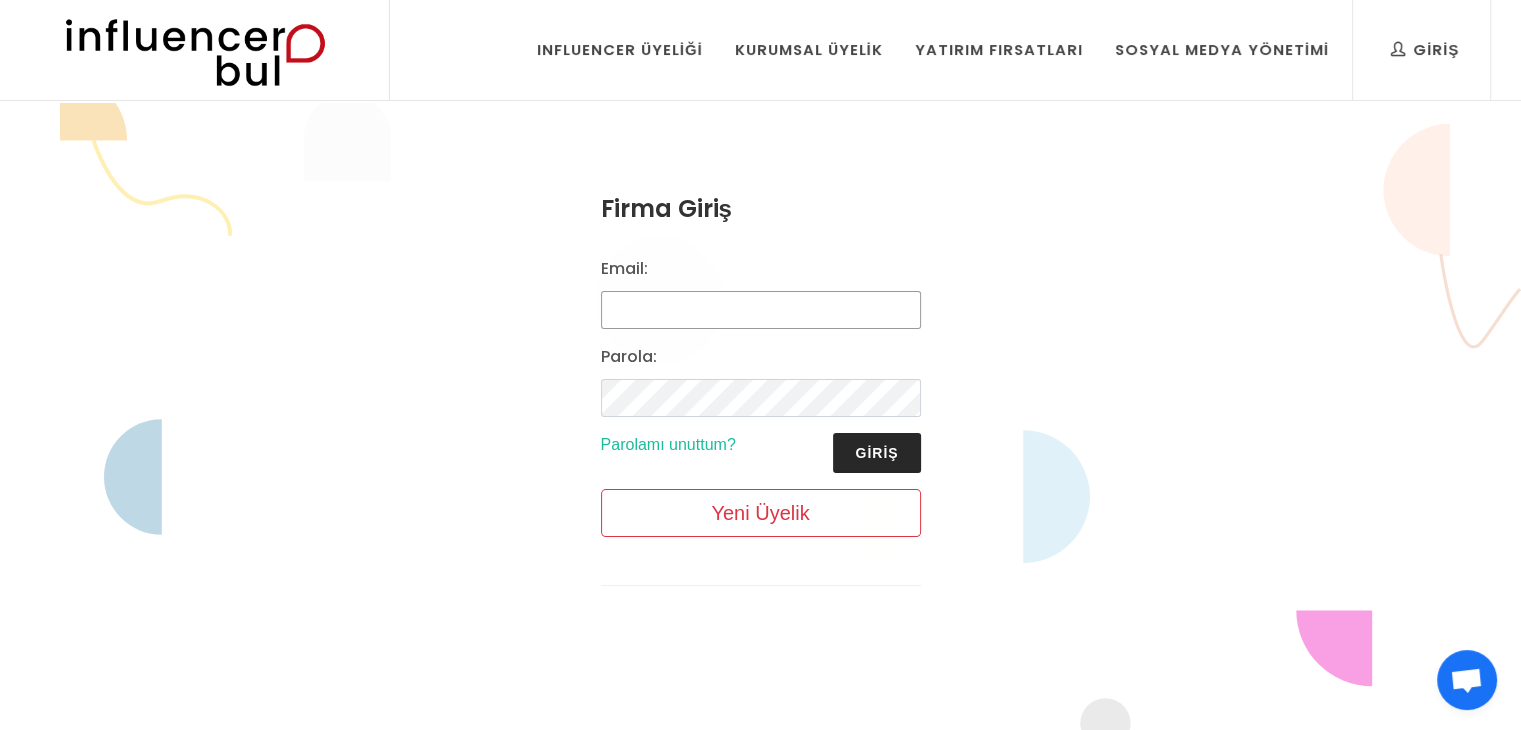 type on "Email: [EMAIL]" 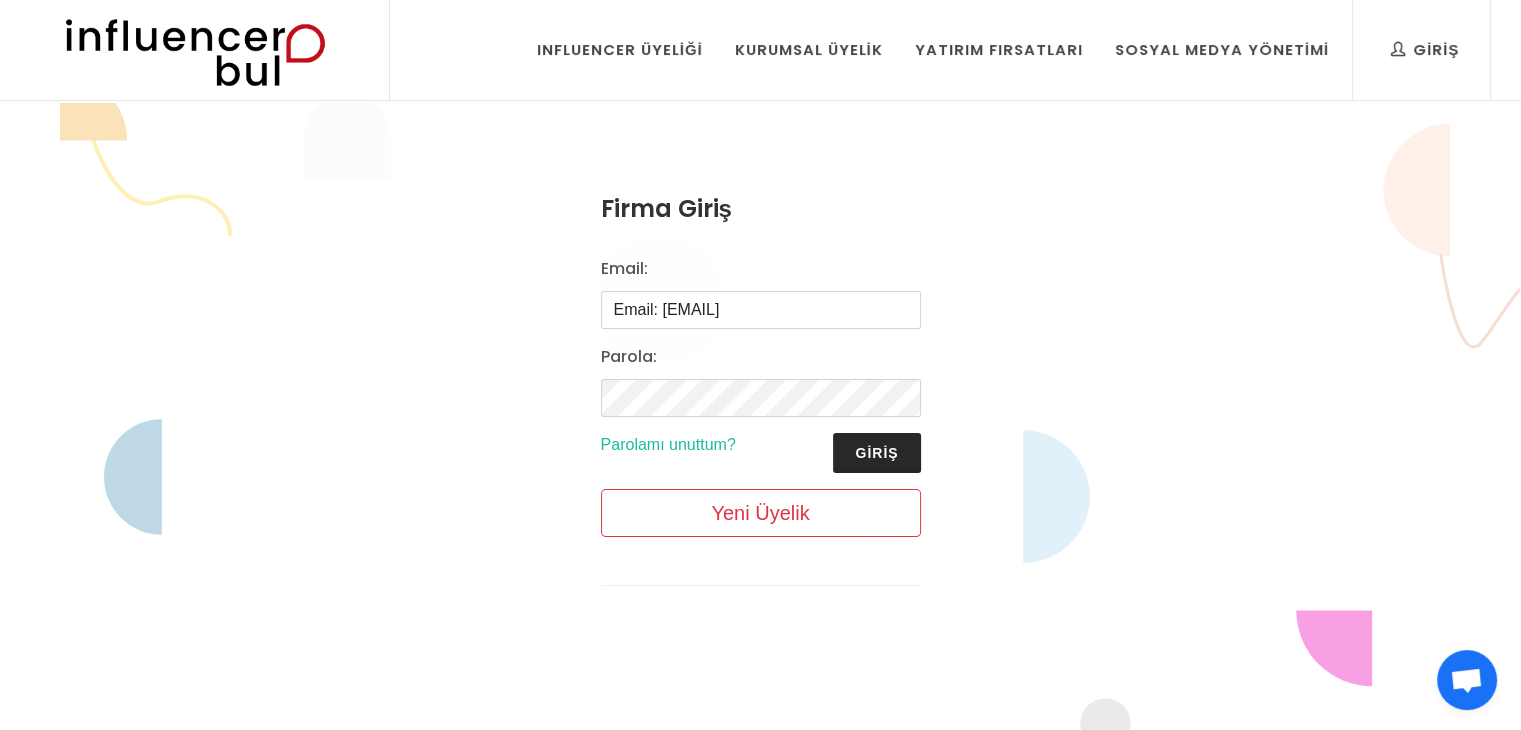 click on "Giriş" at bounding box center [876, 453] 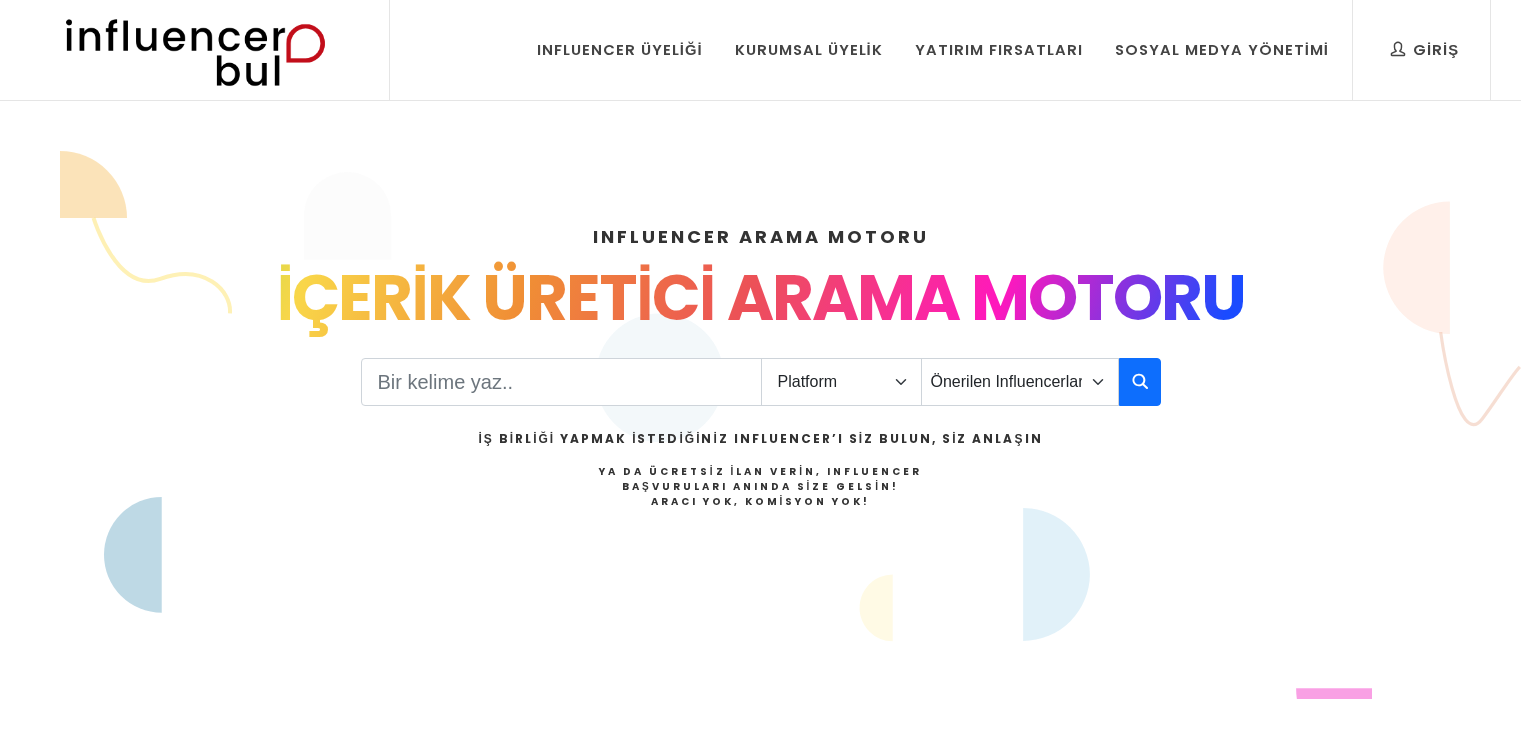 scroll, scrollTop: 0, scrollLeft: 0, axis: both 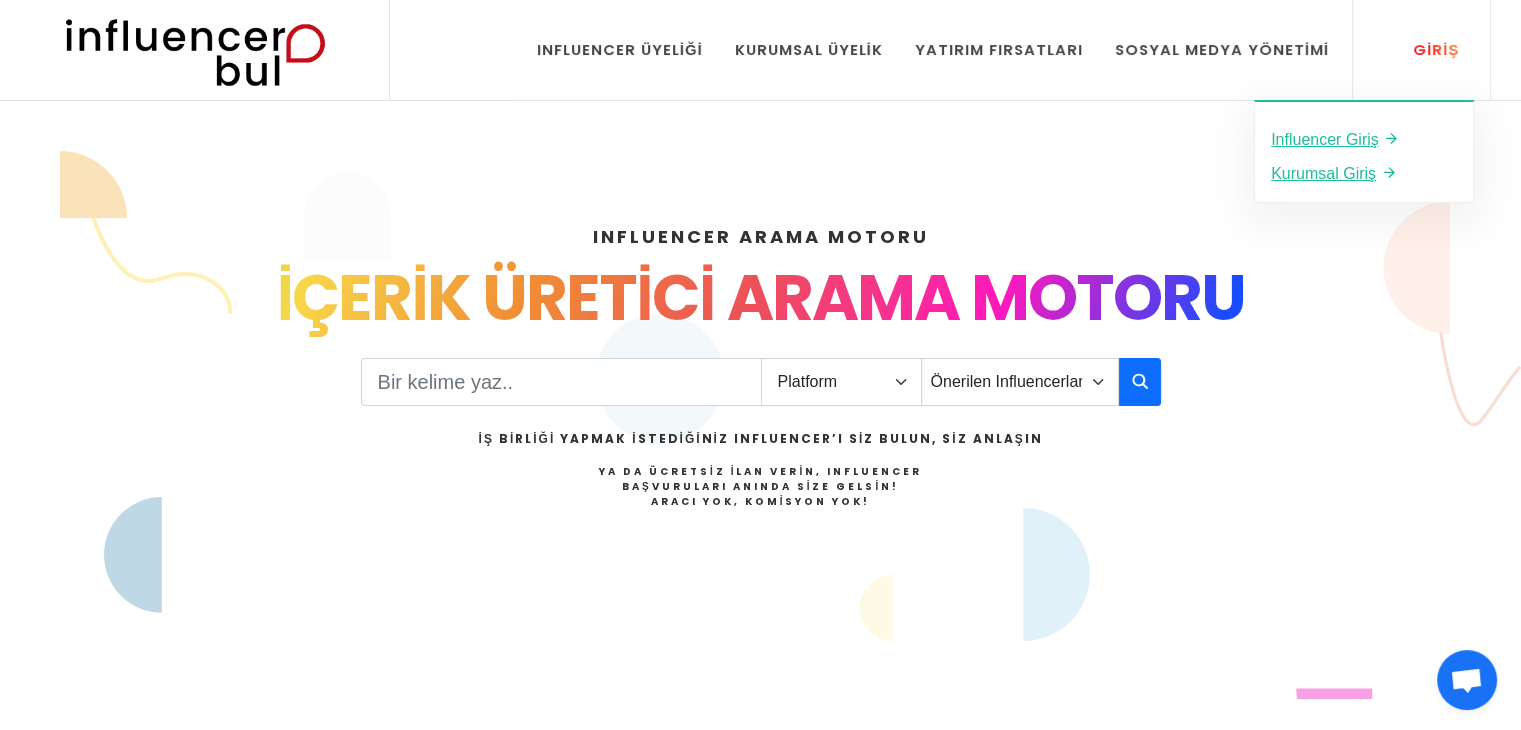 click at bounding box center (1399, 49) 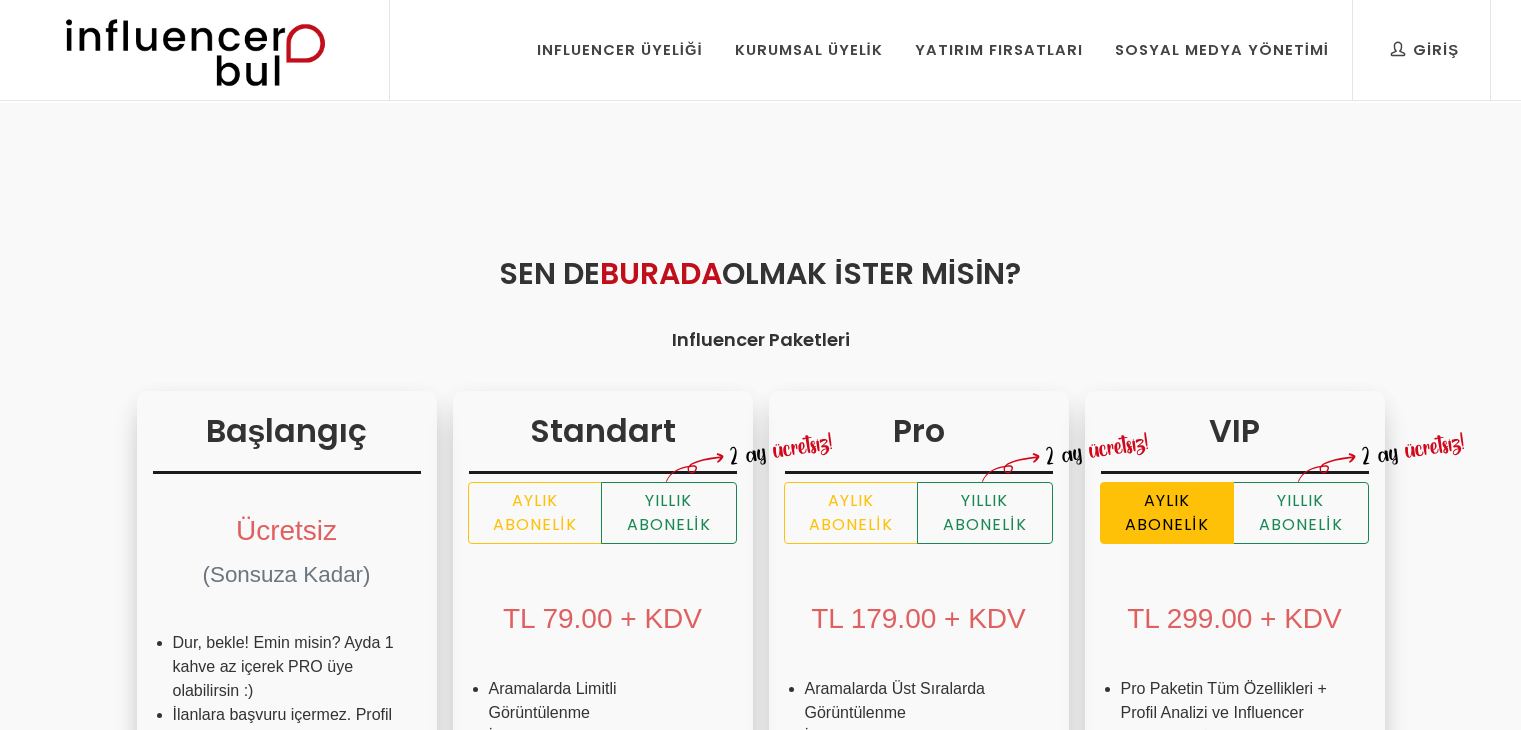 scroll, scrollTop: 0, scrollLeft: 0, axis: both 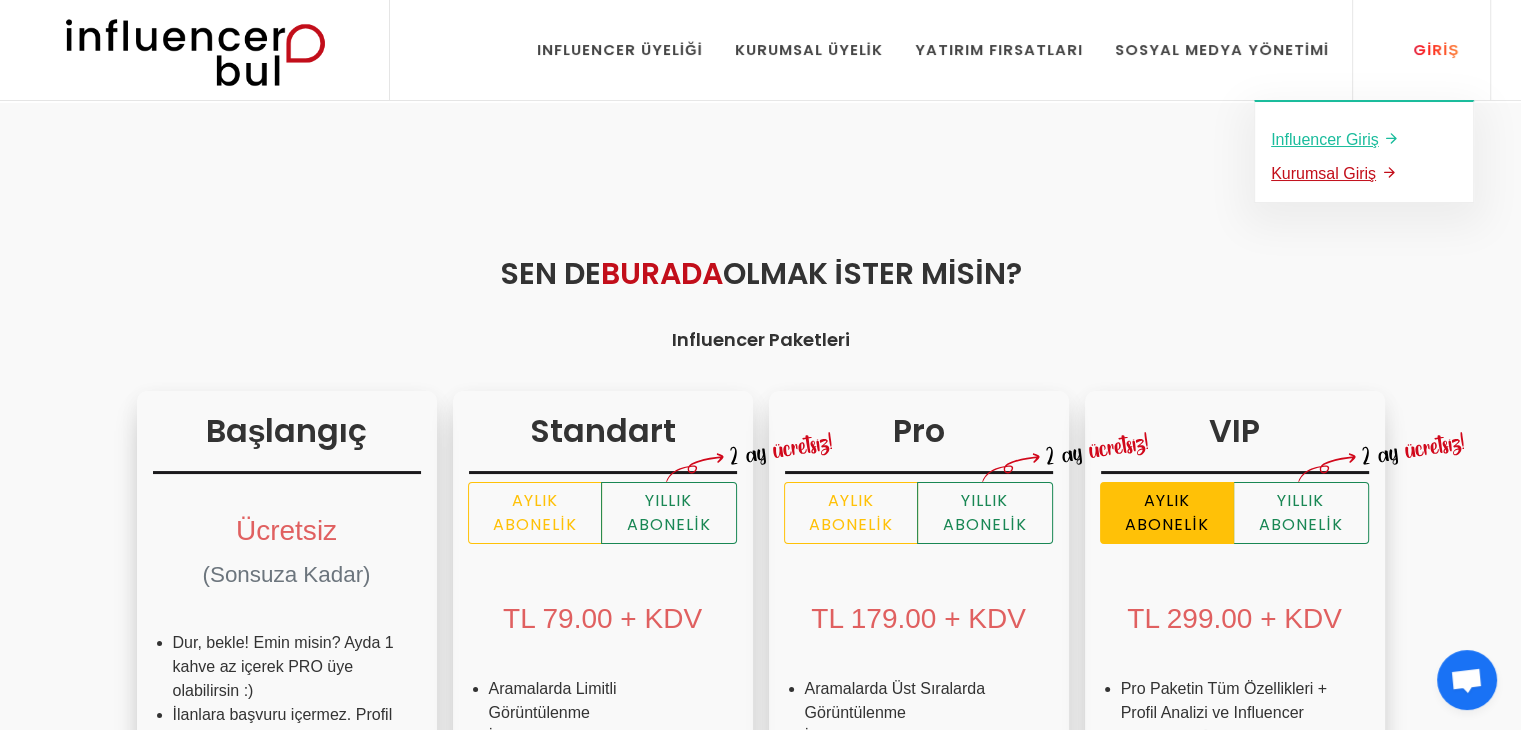 click on "Kurumsal Giriş" at bounding box center (1323, 173) 